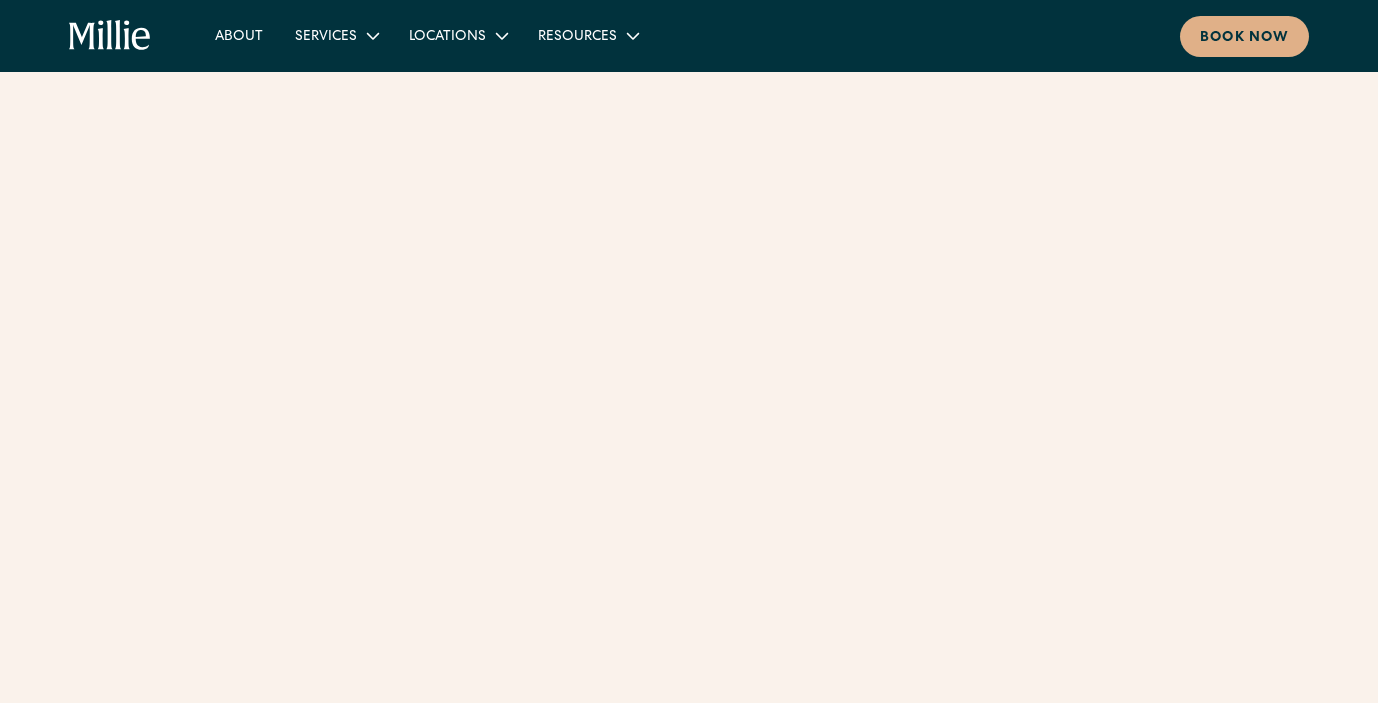 scroll, scrollTop: 0, scrollLeft: 0, axis: both 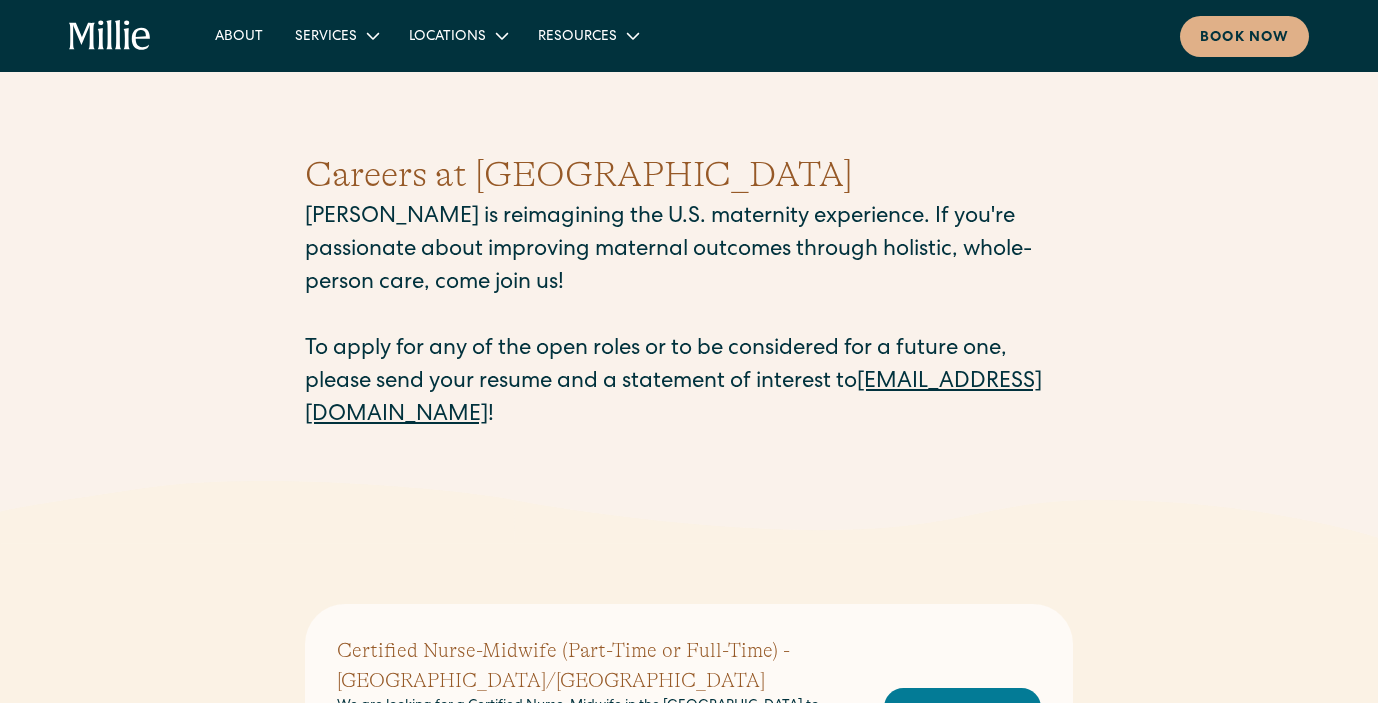 click on "careers@millieclinic.com" at bounding box center [673, 399] 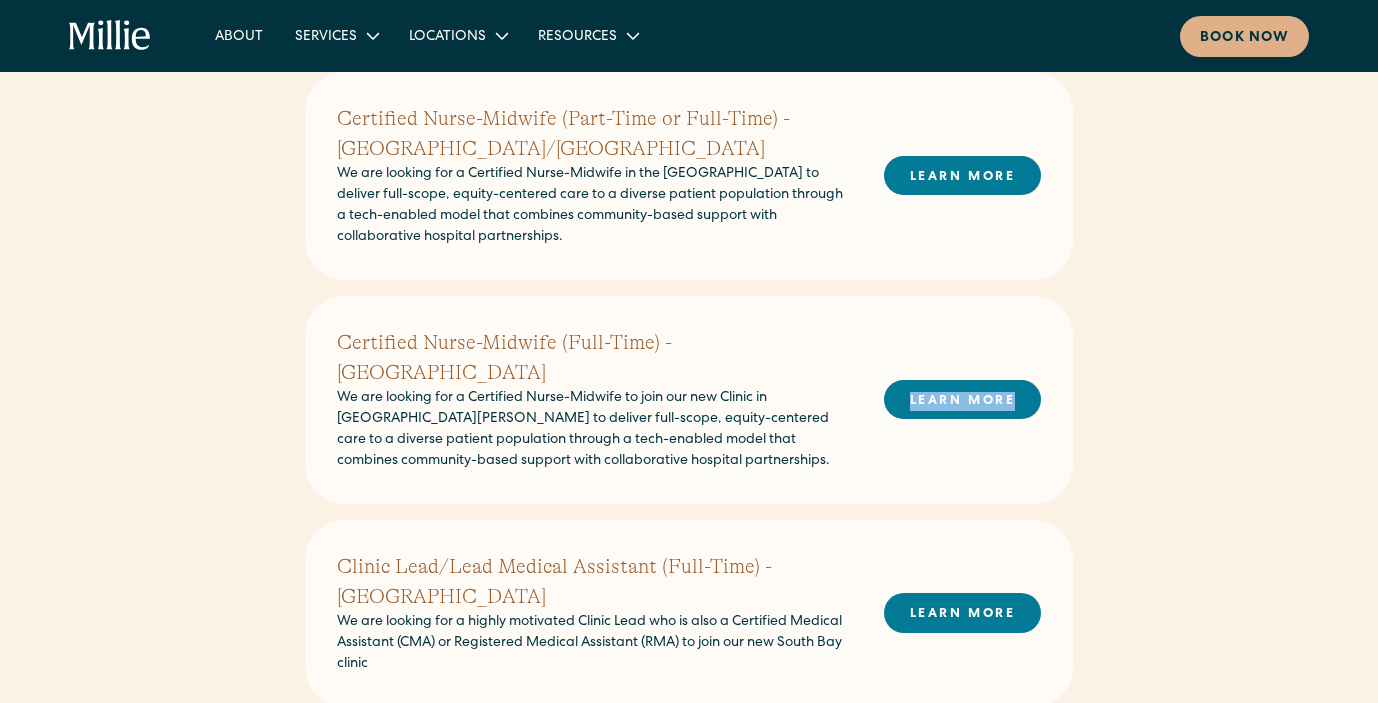 scroll, scrollTop: 541, scrollLeft: 0, axis: vertical 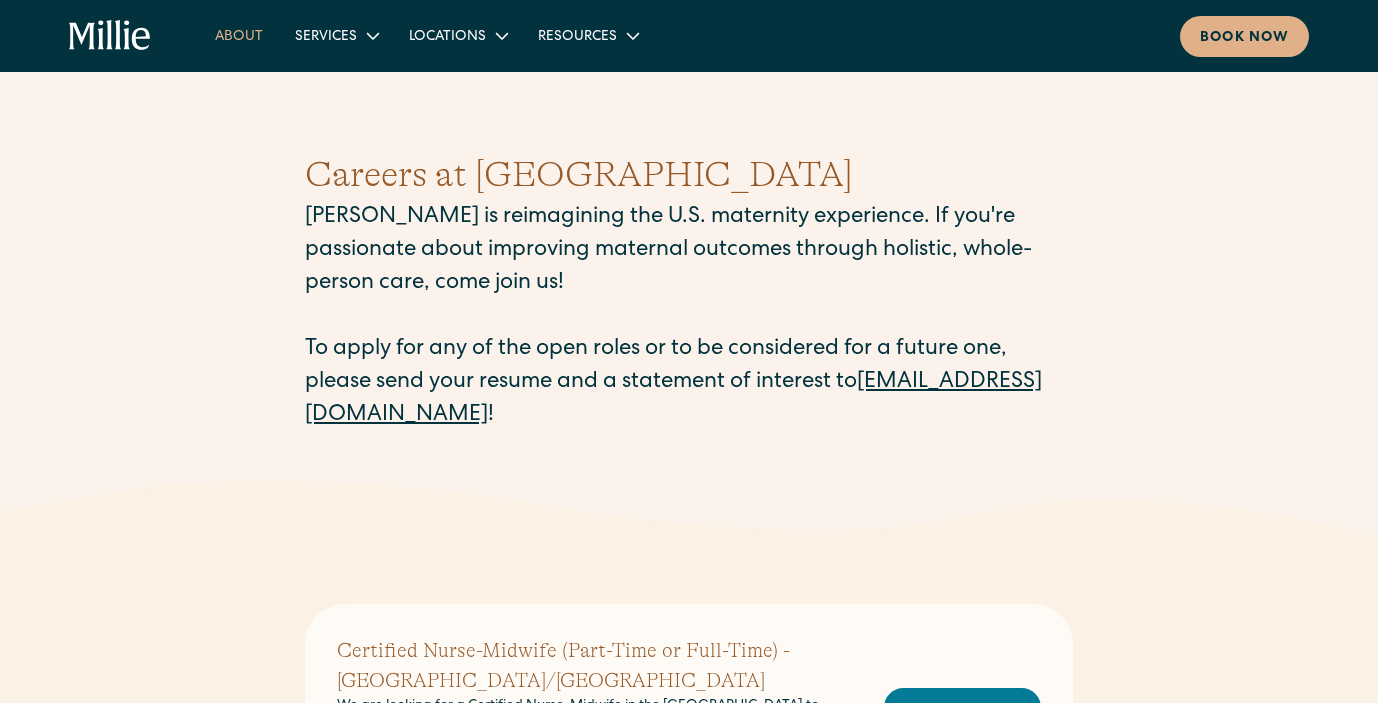 click on "About" at bounding box center [239, 35] 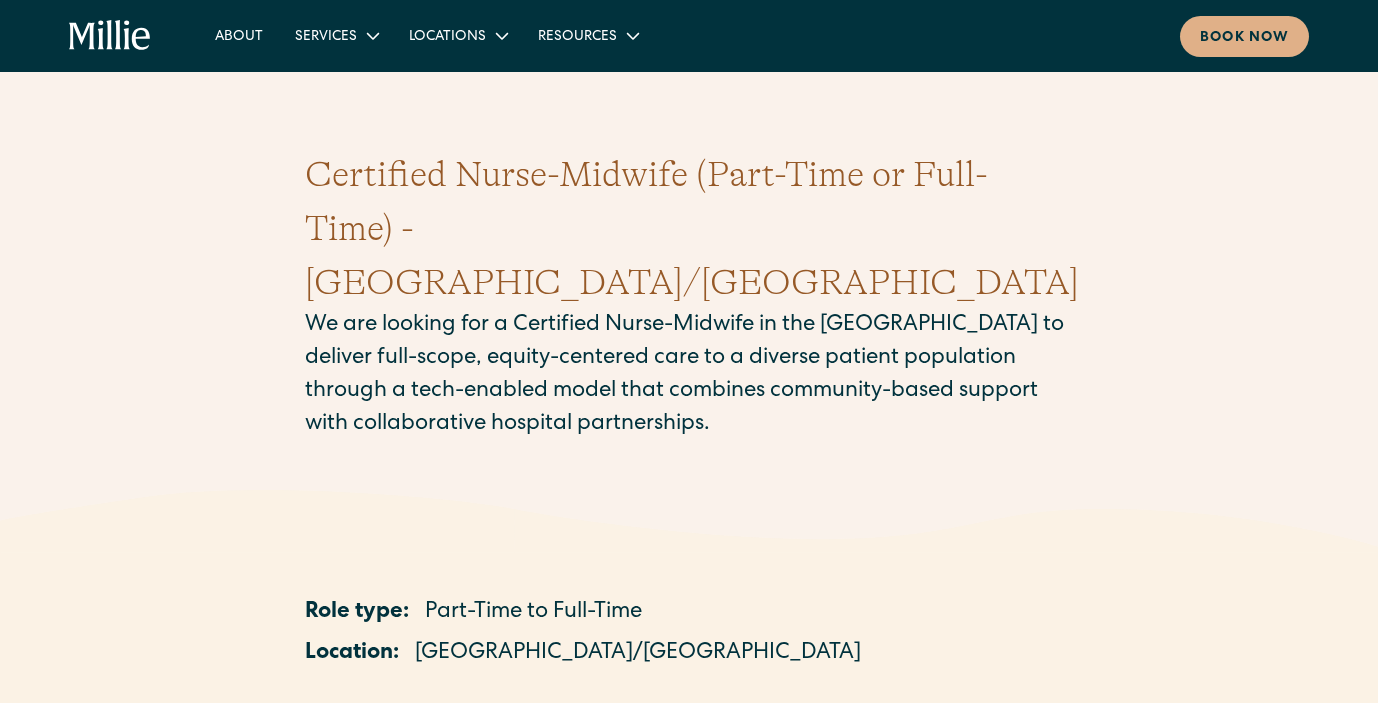 scroll, scrollTop: 0, scrollLeft: 0, axis: both 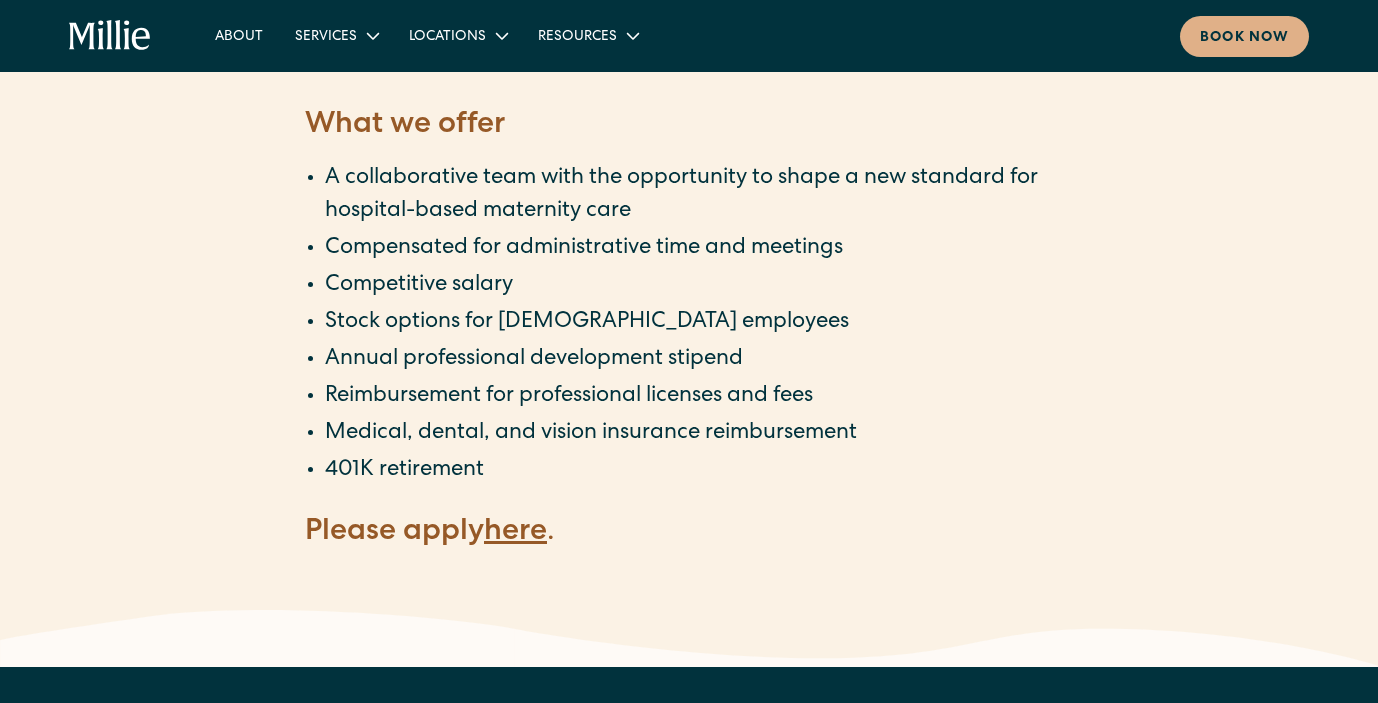 click on "here" at bounding box center [515, 533] 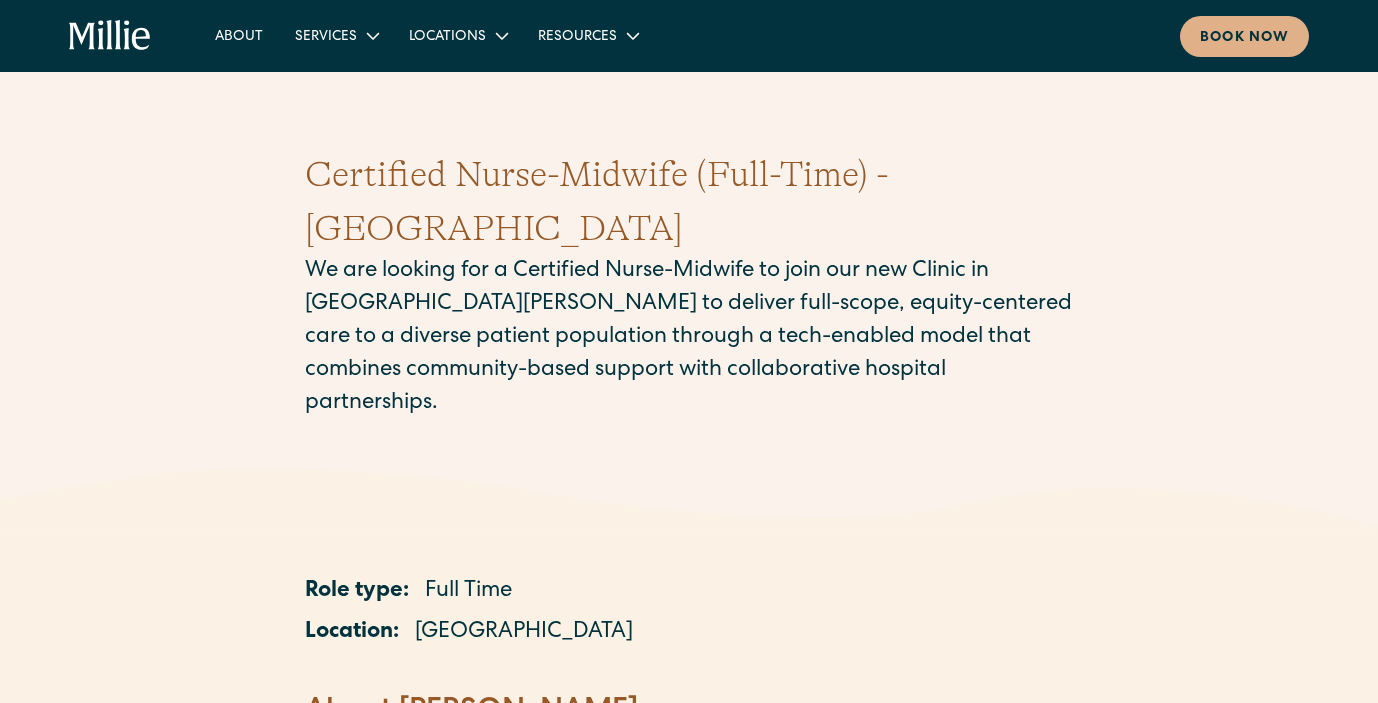scroll, scrollTop: 0, scrollLeft: 0, axis: both 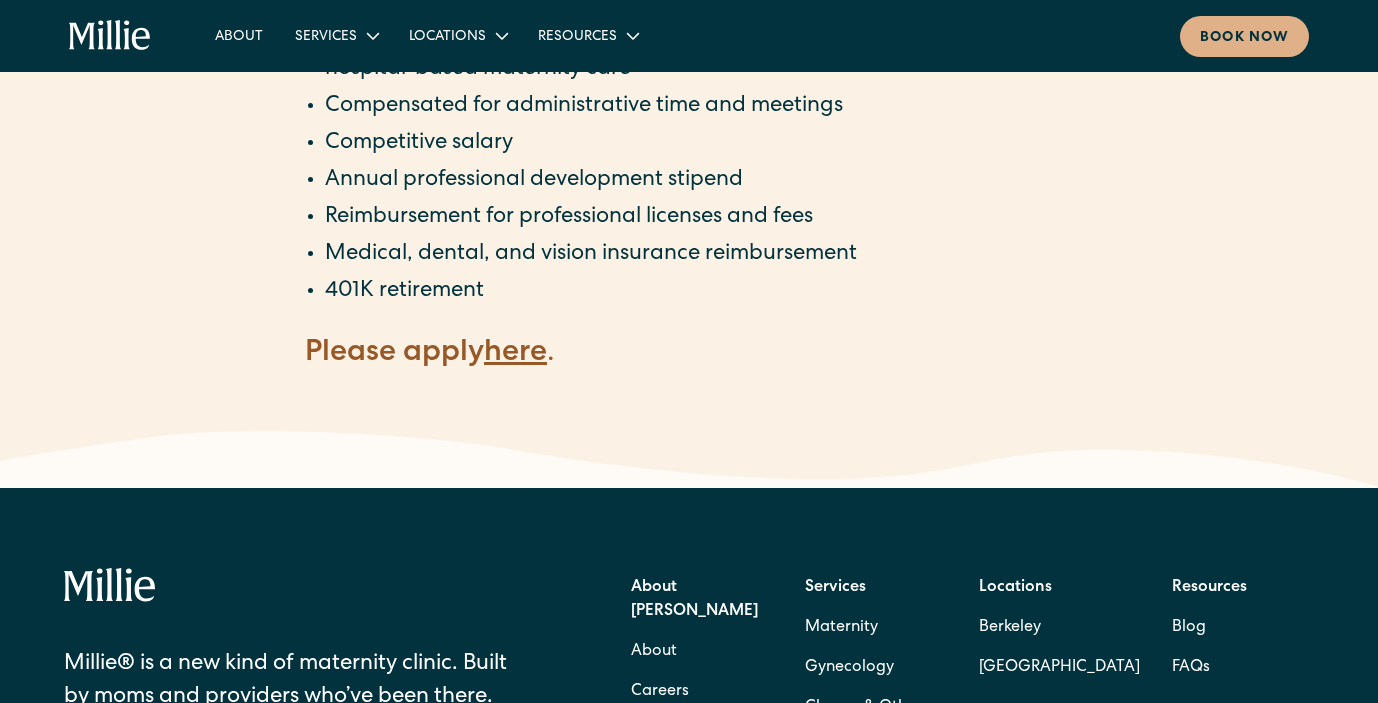 click on "here" at bounding box center [515, 354] 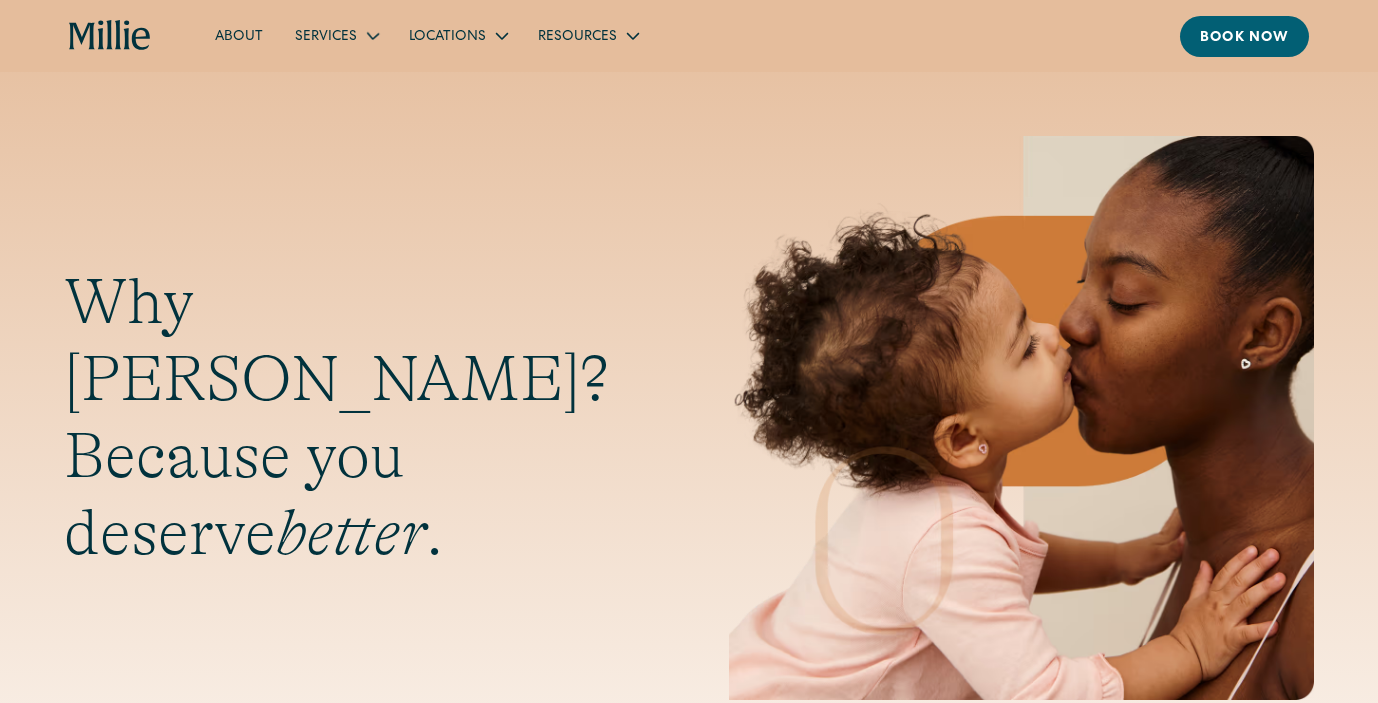 scroll, scrollTop: 0, scrollLeft: 0, axis: both 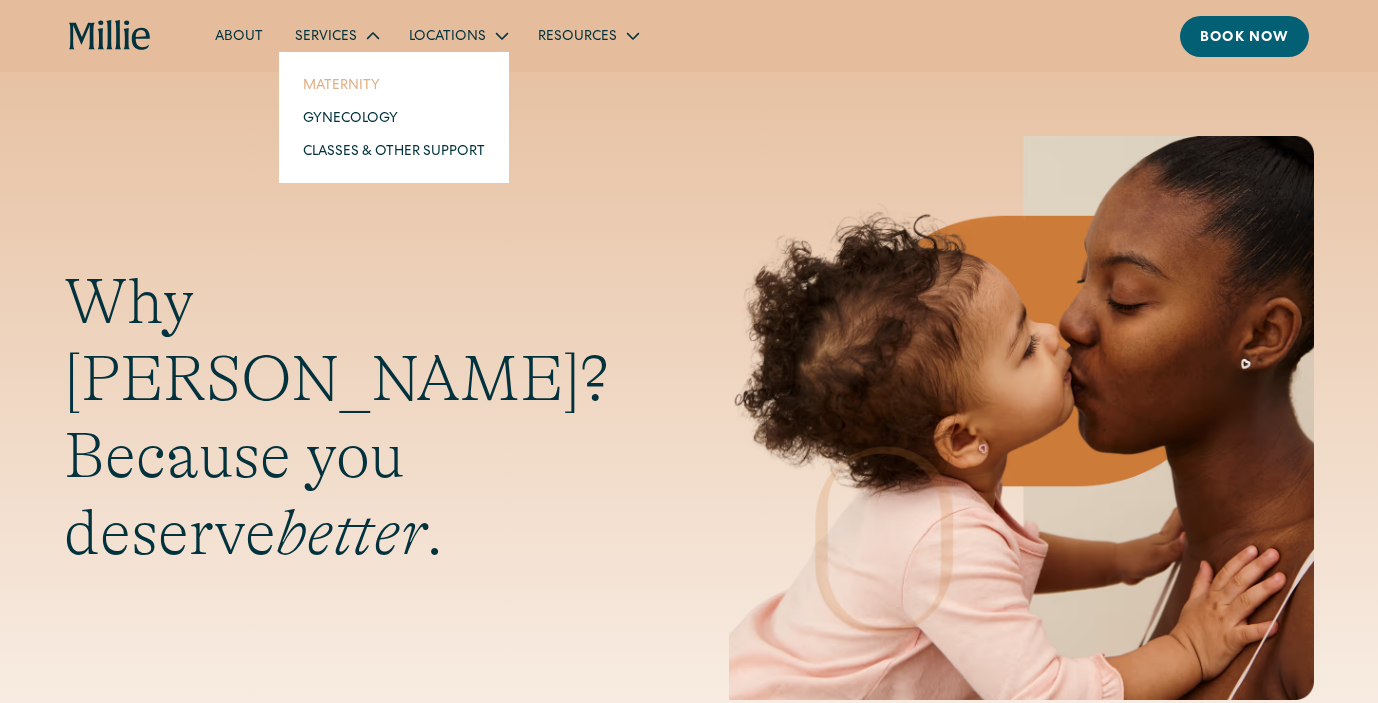 click on "Maternity" at bounding box center (394, 84) 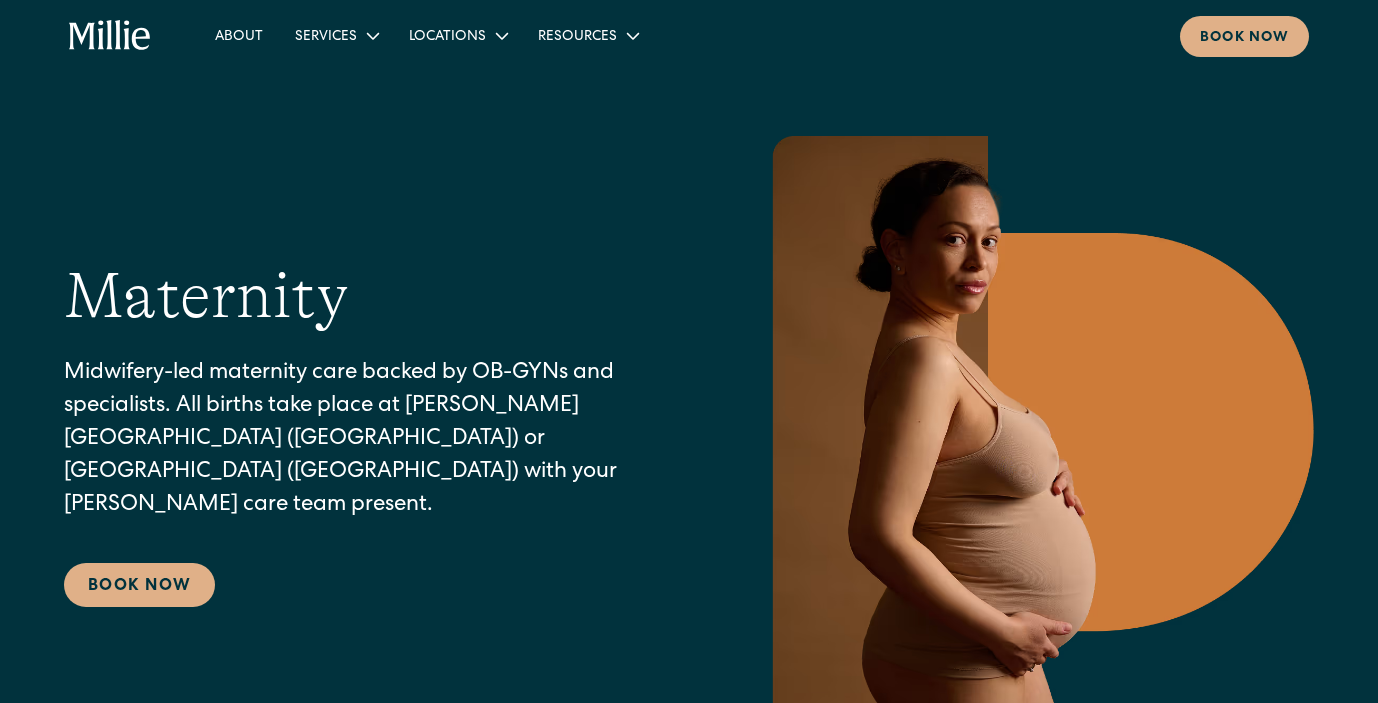 scroll, scrollTop: 0, scrollLeft: 0, axis: both 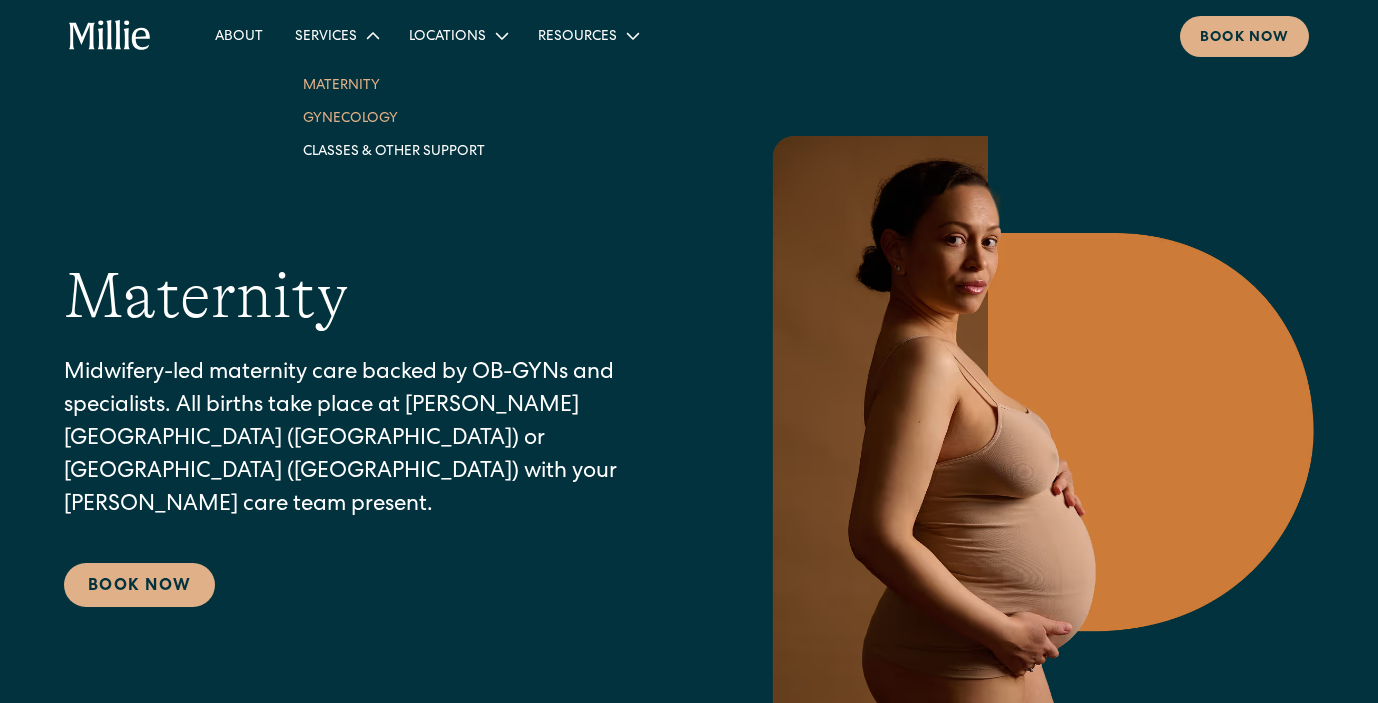 click on "Gynecology" at bounding box center [394, 117] 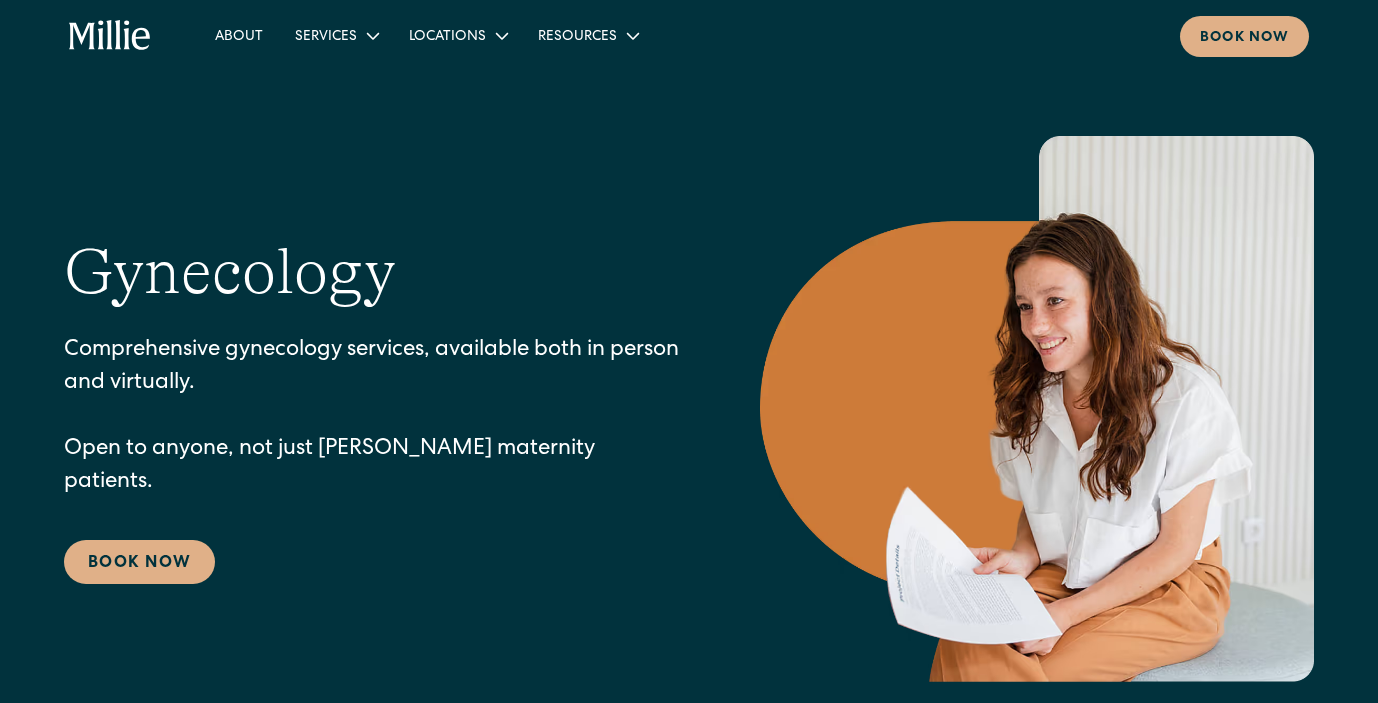 scroll, scrollTop: 0, scrollLeft: 0, axis: both 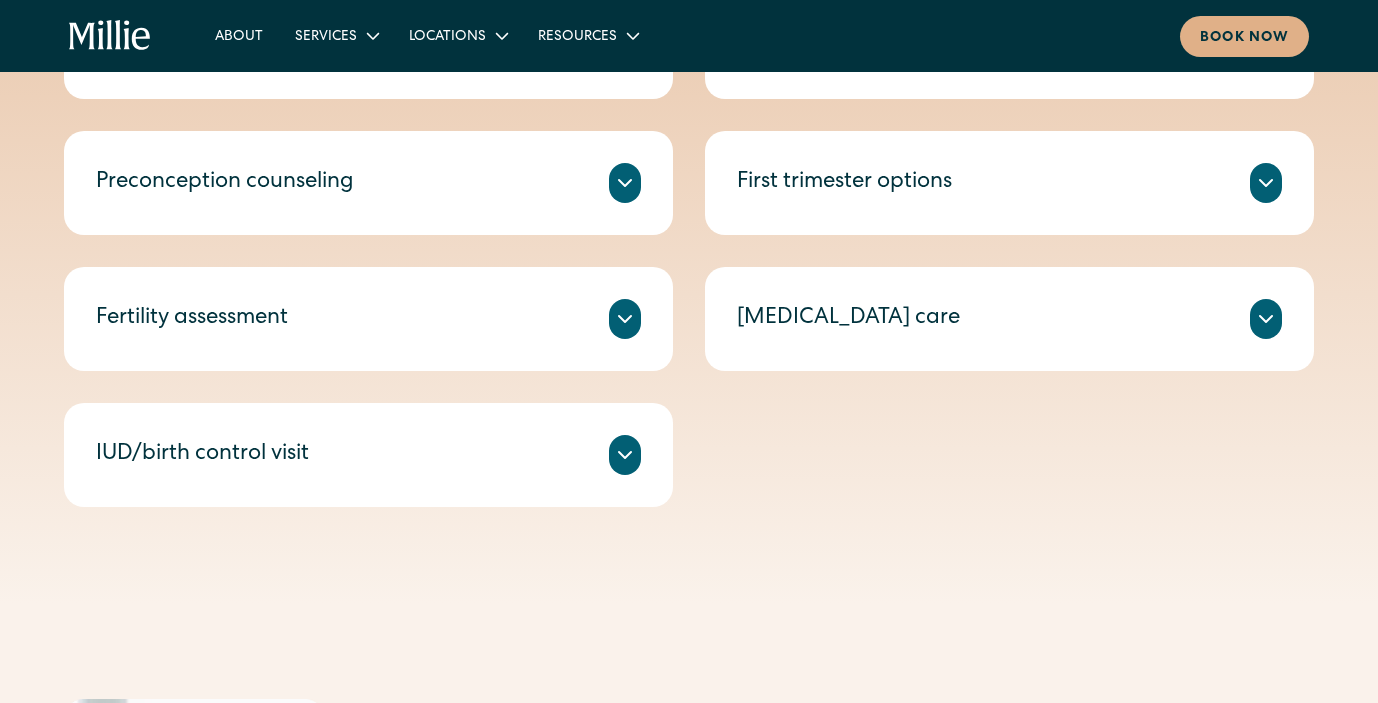 click on "IUD/birth control visit" at bounding box center [368, 455] 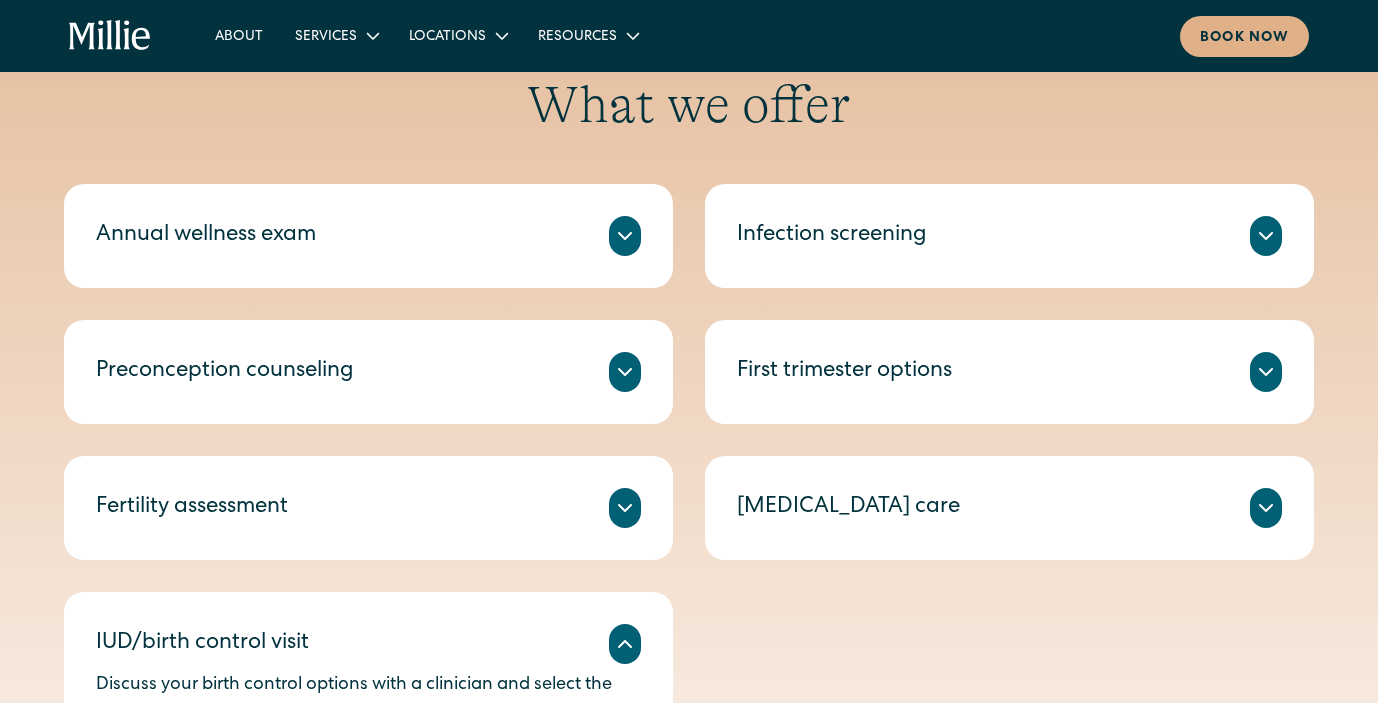 scroll, scrollTop: 907, scrollLeft: 0, axis: vertical 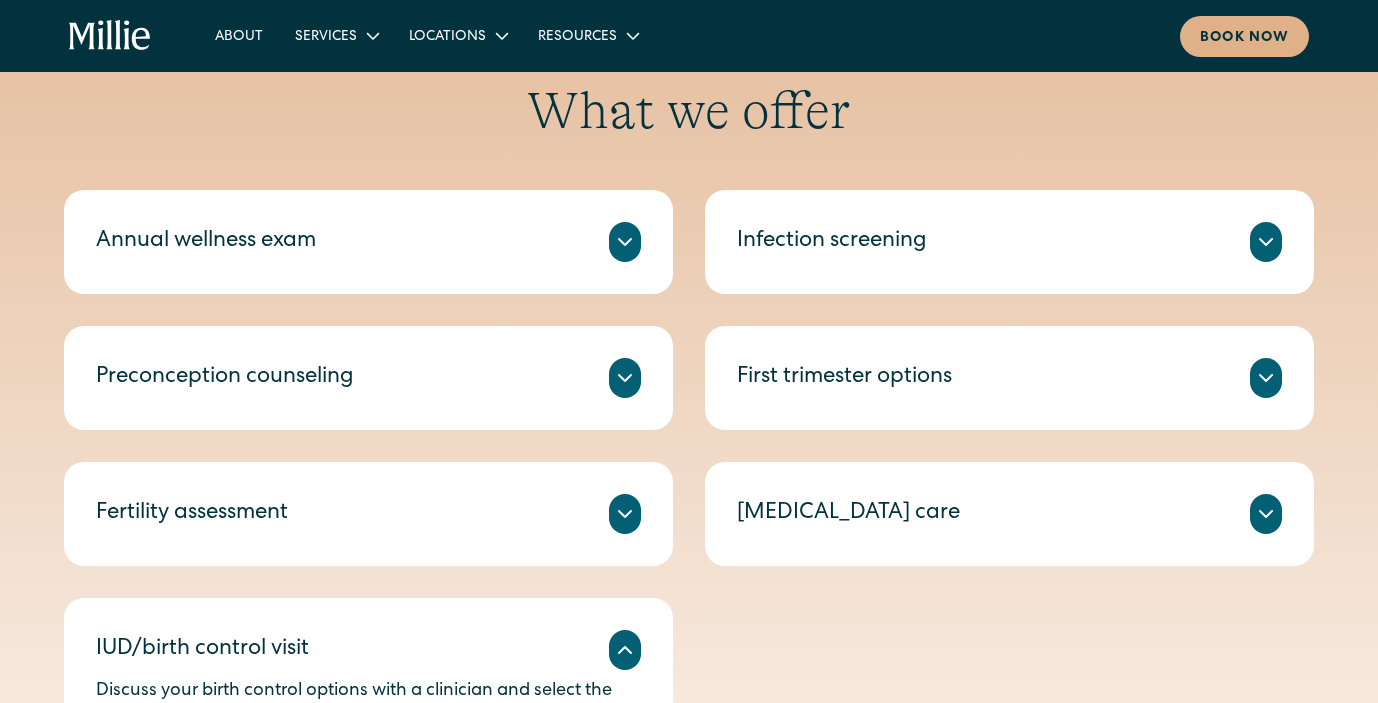 click on "Infection screening" at bounding box center (832, 242) 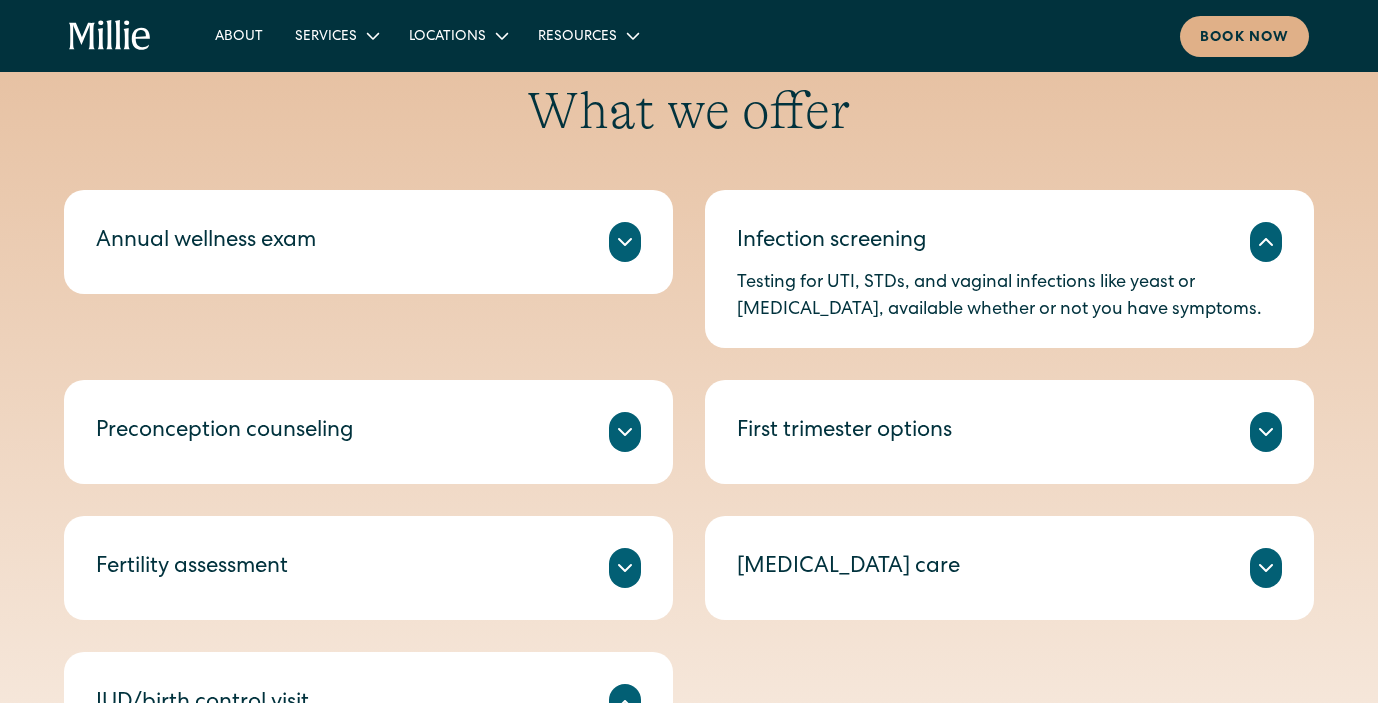 click on "First trimester options  Unsure if you want to continue your pregnancy? Speak with a clinician about your options if you're still in your first trimester, including continuing pregnancy and alternate options." at bounding box center (1009, 432) 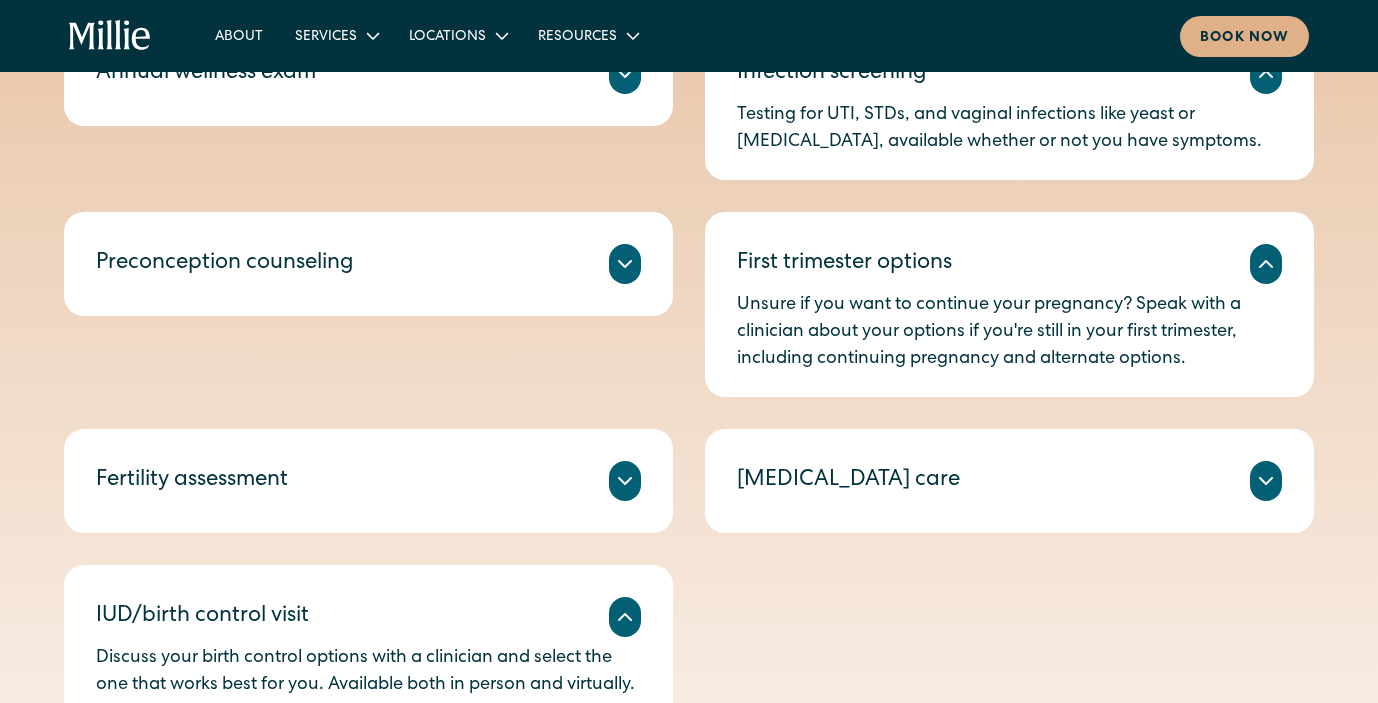 scroll, scrollTop: 1123, scrollLeft: 0, axis: vertical 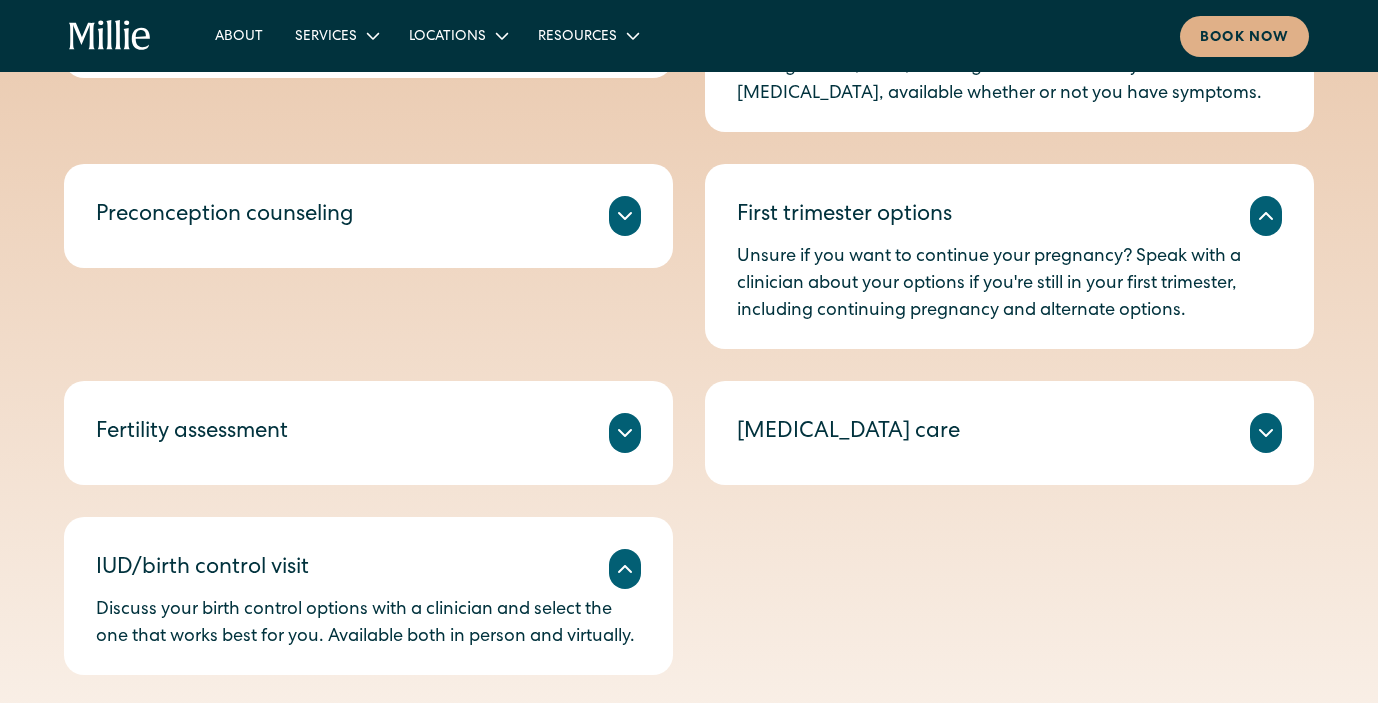 click on "Miscarriage care" at bounding box center (1009, 433) 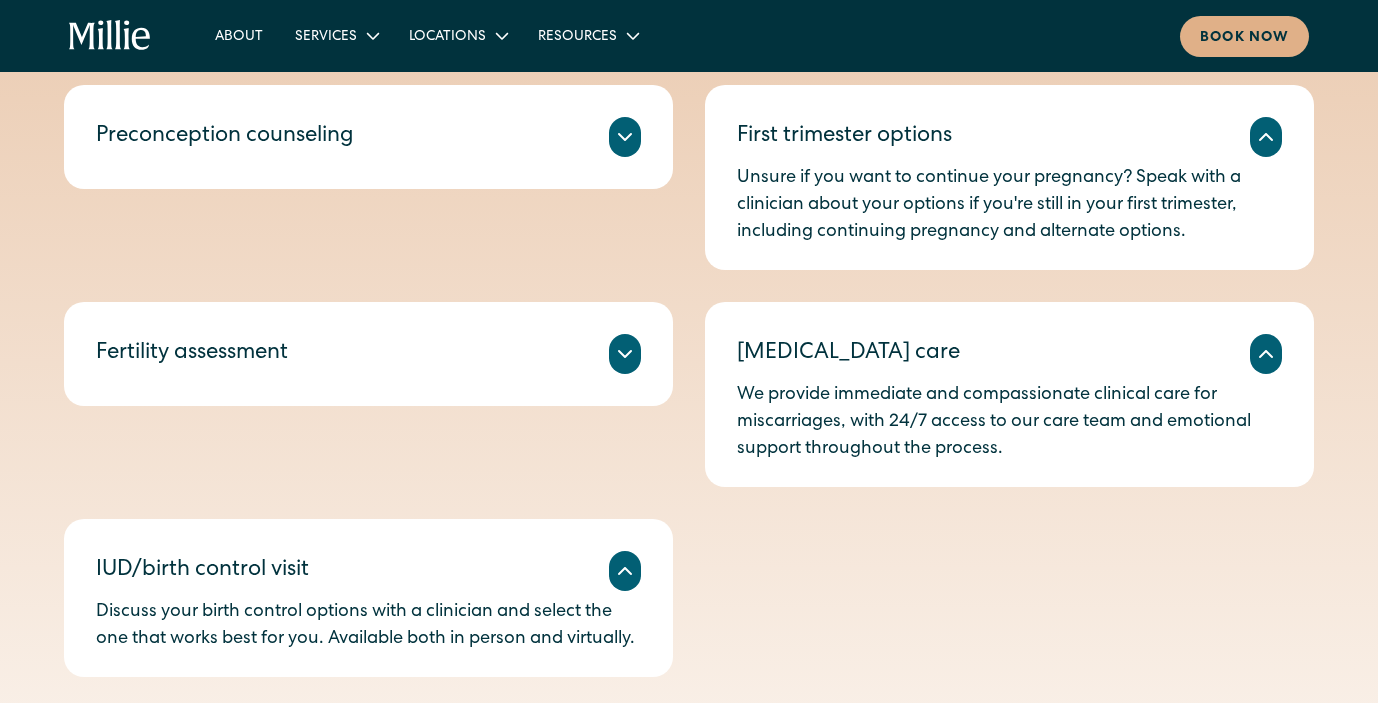 scroll, scrollTop: 1204, scrollLeft: 0, axis: vertical 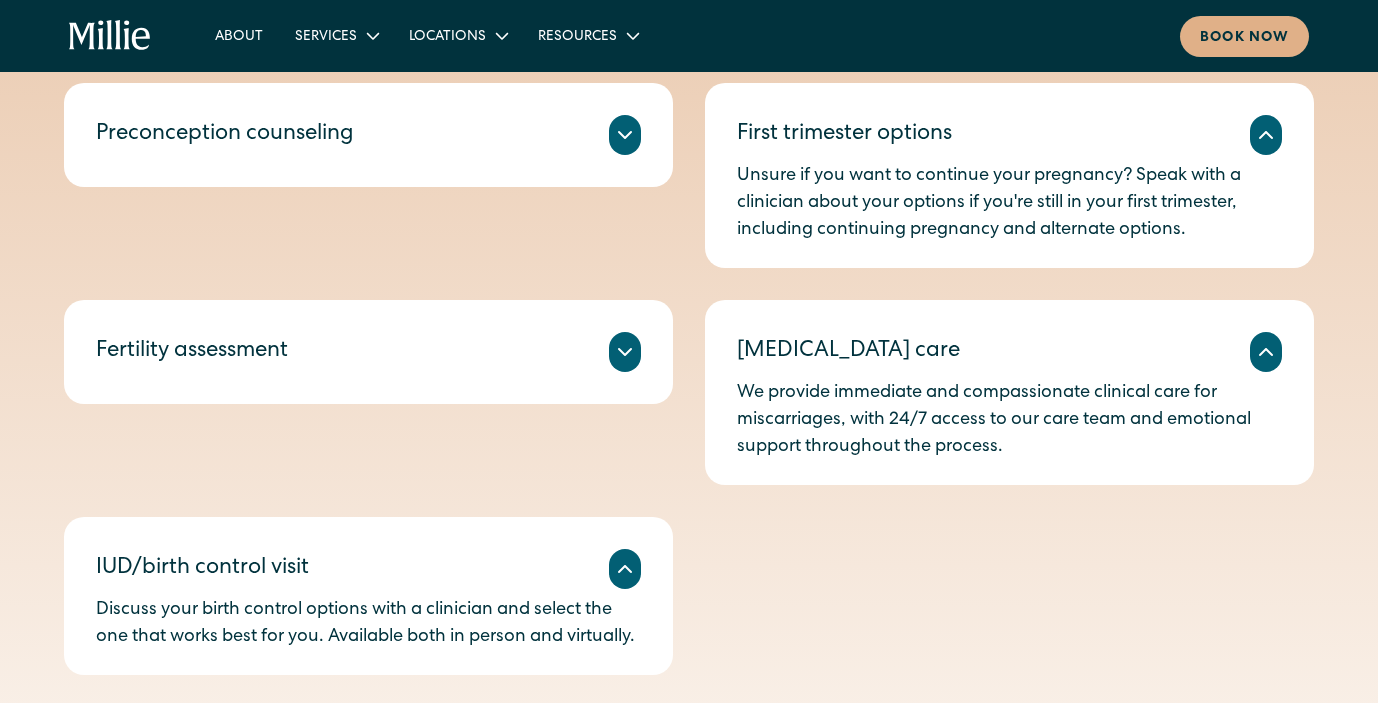 click on "Fertility assessment" at bounding box center (368, 352) 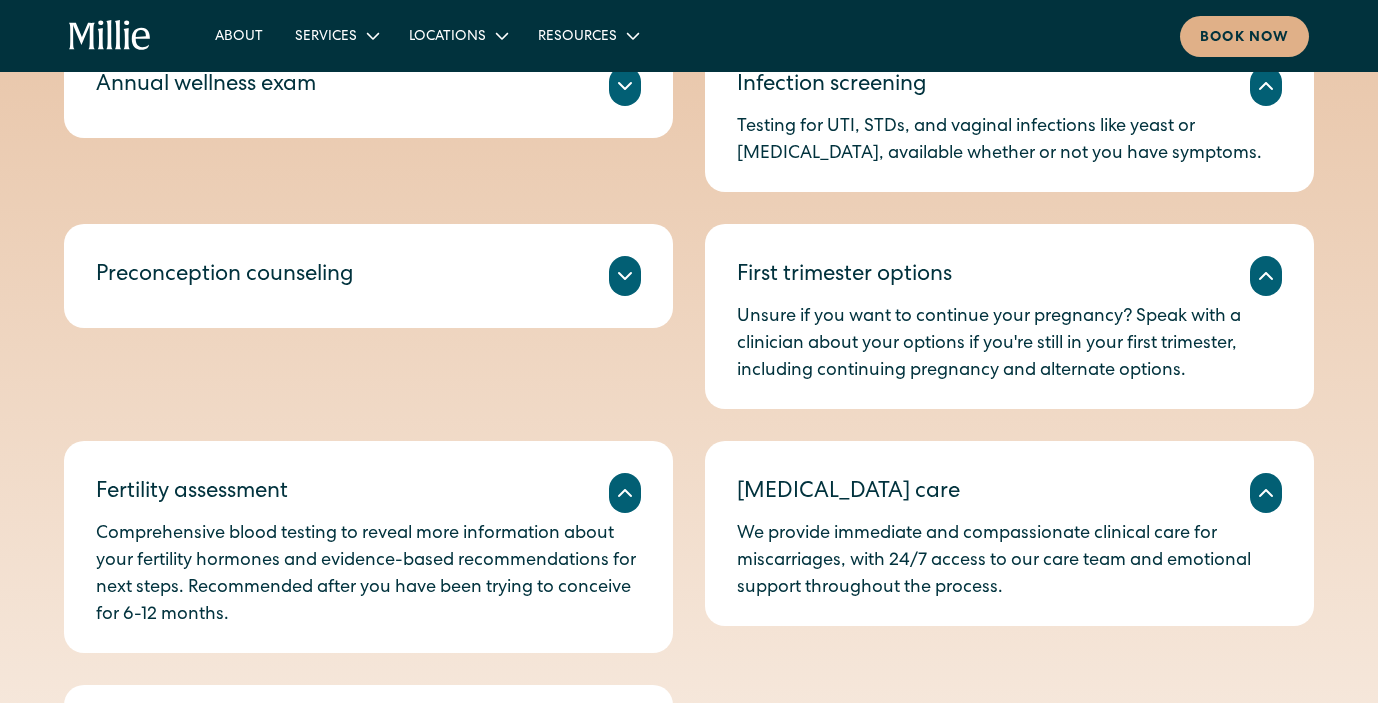 scroll, scrollTop: 1049, scrollLeft: 0, axis: vertical 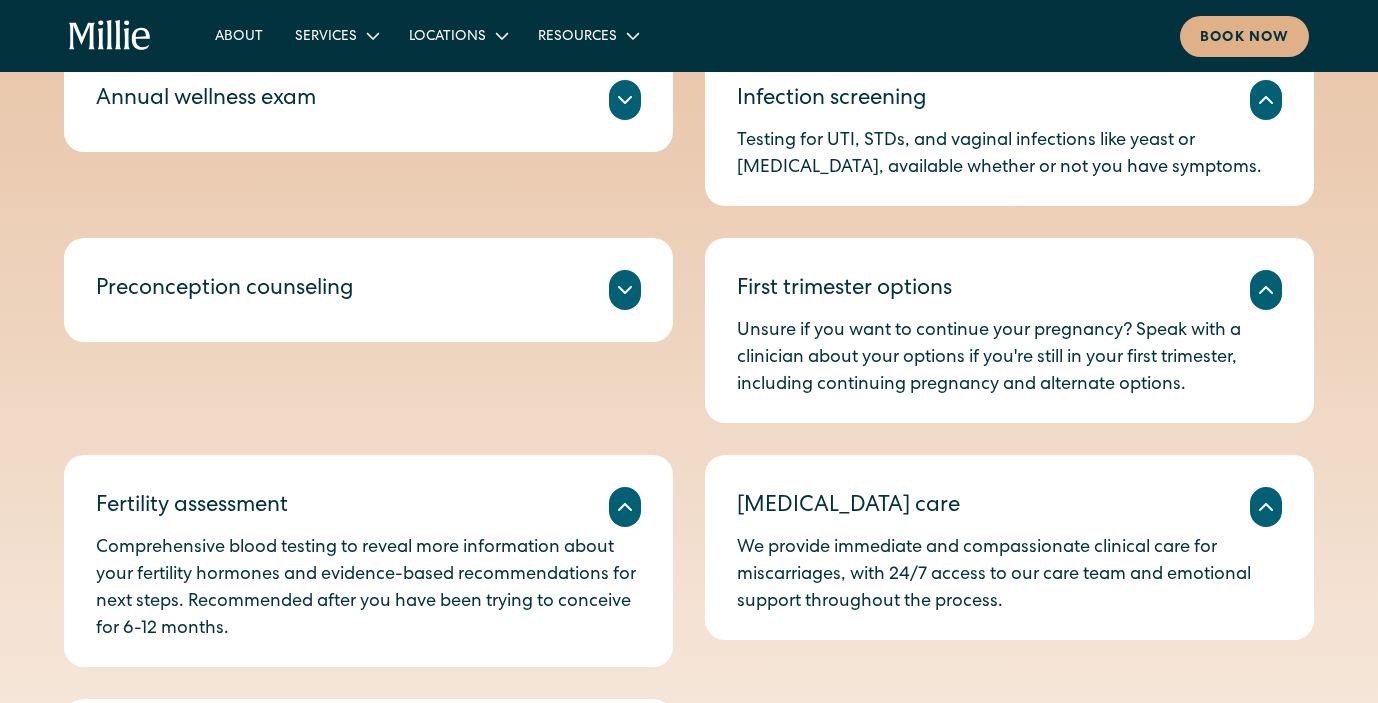 click on "Preconception counseling" at bounding box center (368, 290) 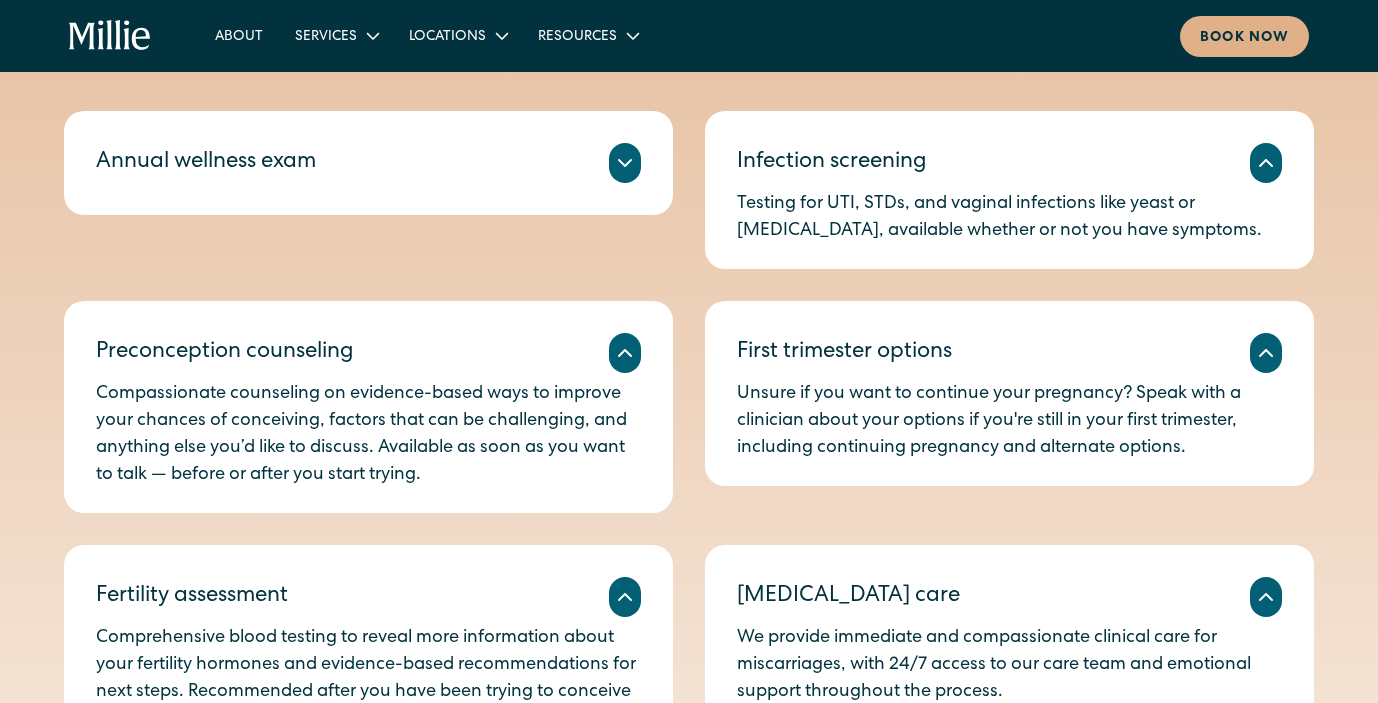 scroll, scrollTop: 984, scrollLeft: 0, axis: vertical 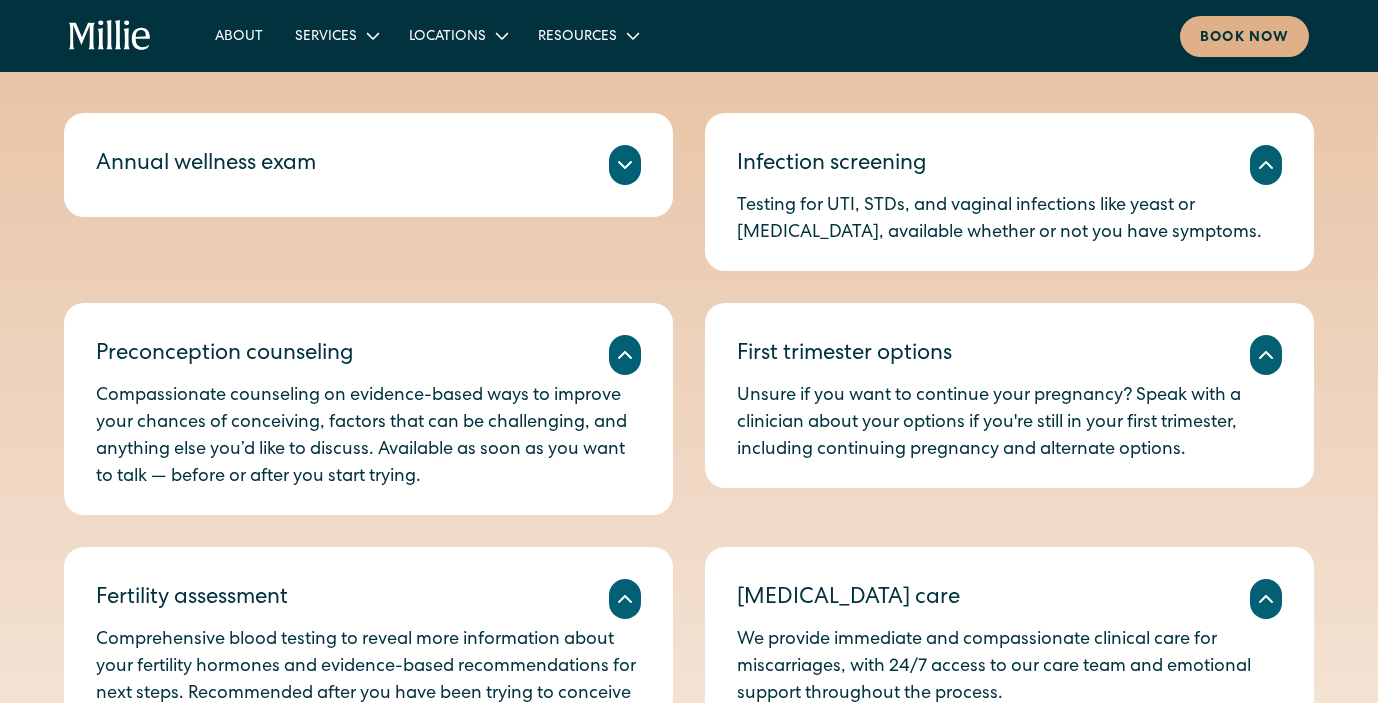 click on "Annual wellness exam A check-in on your health, including routine tests and screenings like breast/chest exams, mammogram referrals, ultrasounds, pap tests, and blood work." at bounding box center (368, 165) 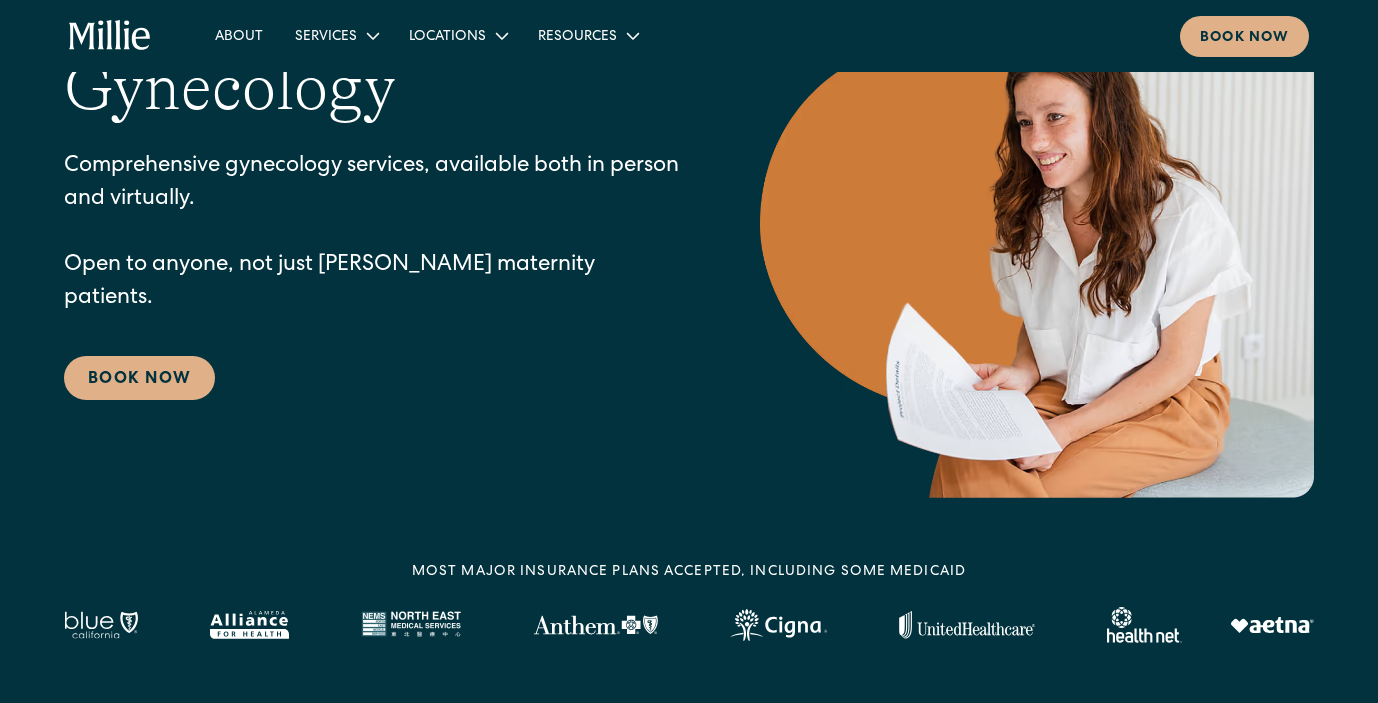 scroll, scrollTop: 0, scrollLeft: 0, axis: both 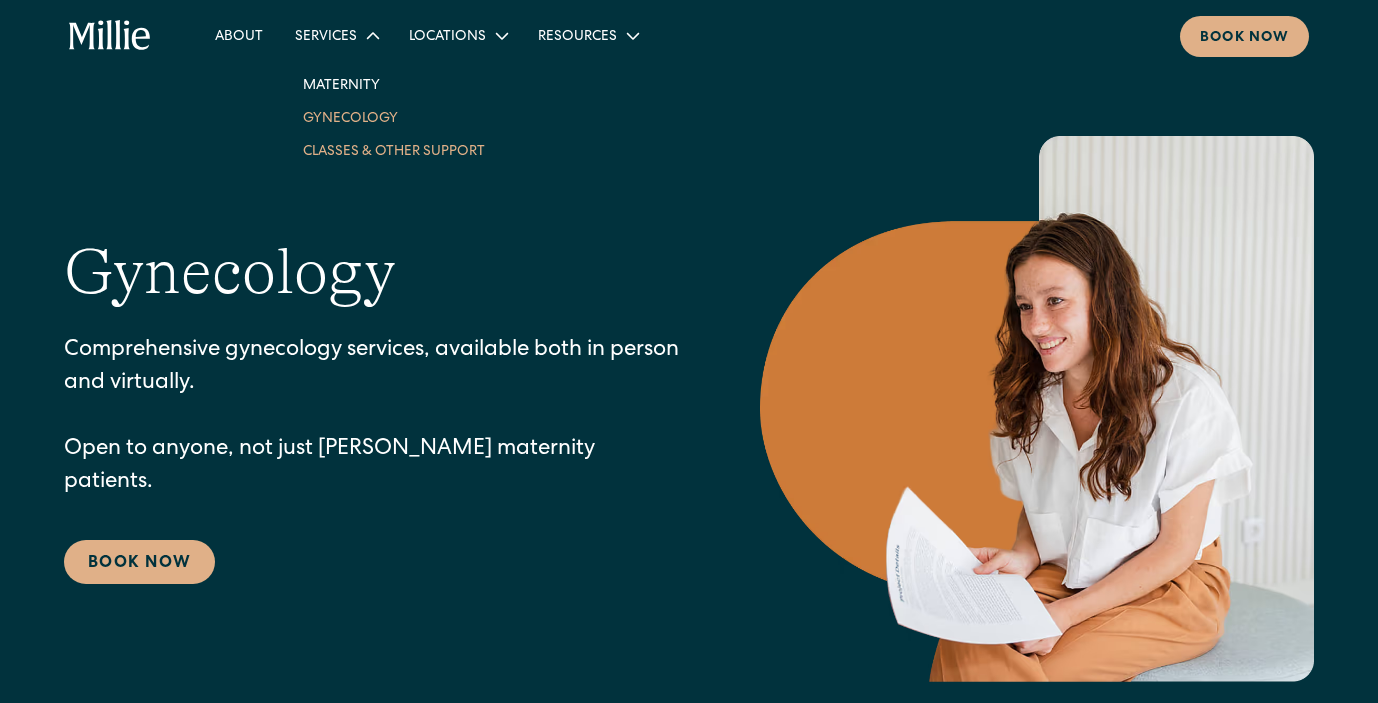 click on "Classes & Other Support" at bounding box center (394, 150) 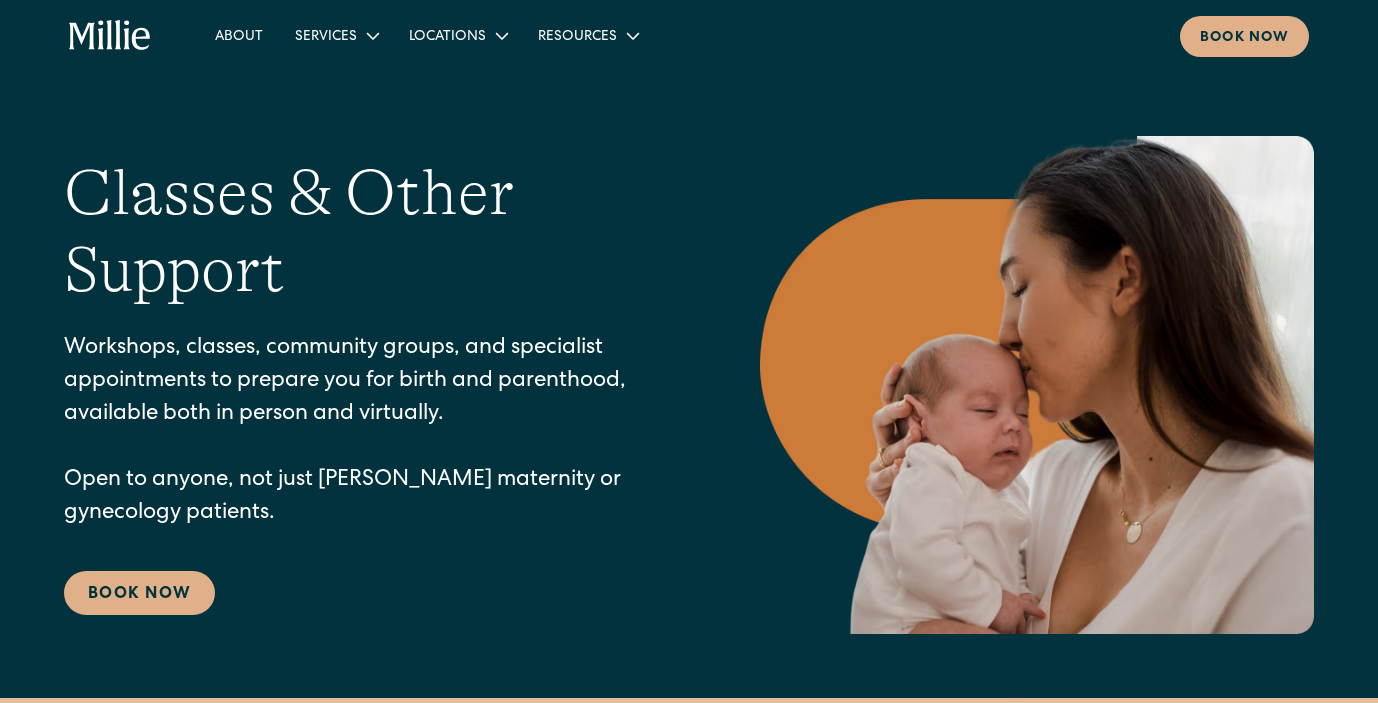 scroll, scrollTop: 0, scrollLeft: 0, axis: both 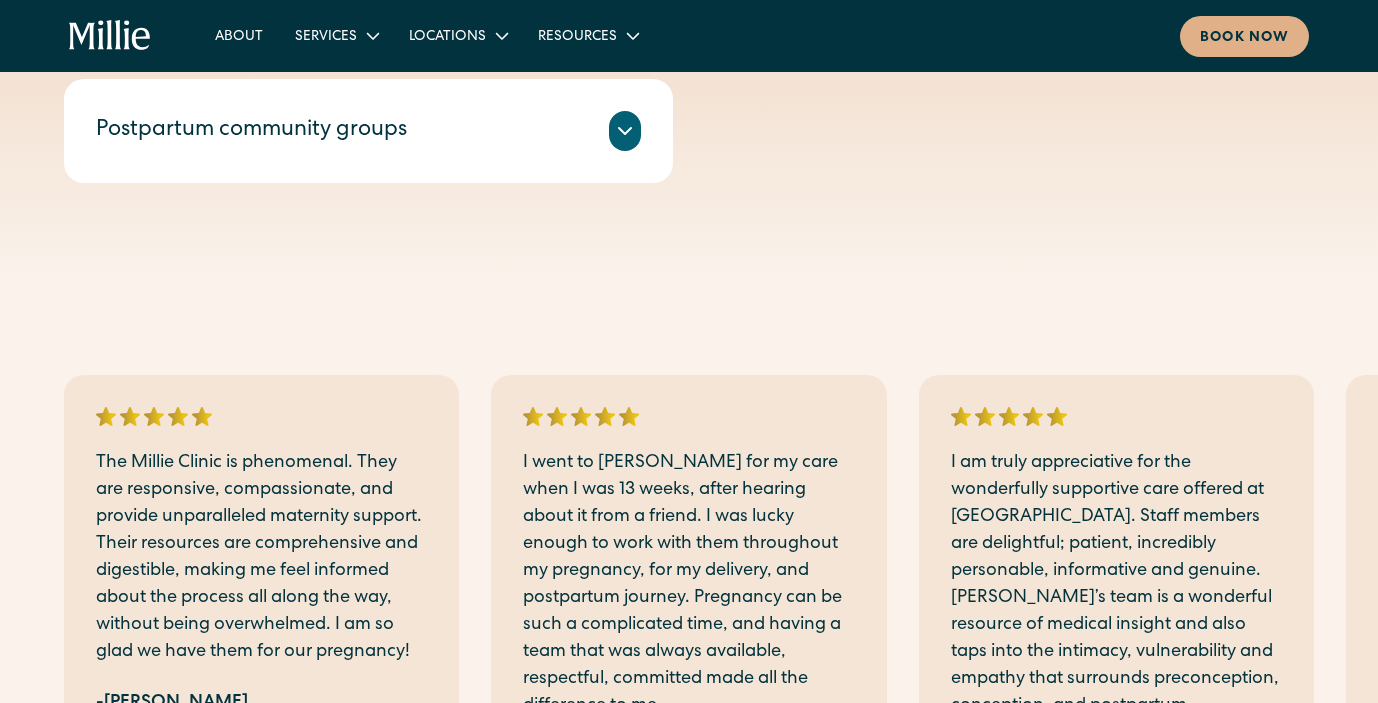 click on "Postpartum community groups Led by a [PERSON_NAME] who is also a lactation consultant, these intentionally small, supportive groups offer expert guidance in the early weeks of parenthood. Each session is tailored to your postpartum journey, providing a space to share experiences, ask questions, and receive practical support. Connect with other new parents while gaining insights from an experienced facilitator." at bounding box center [368, 131] 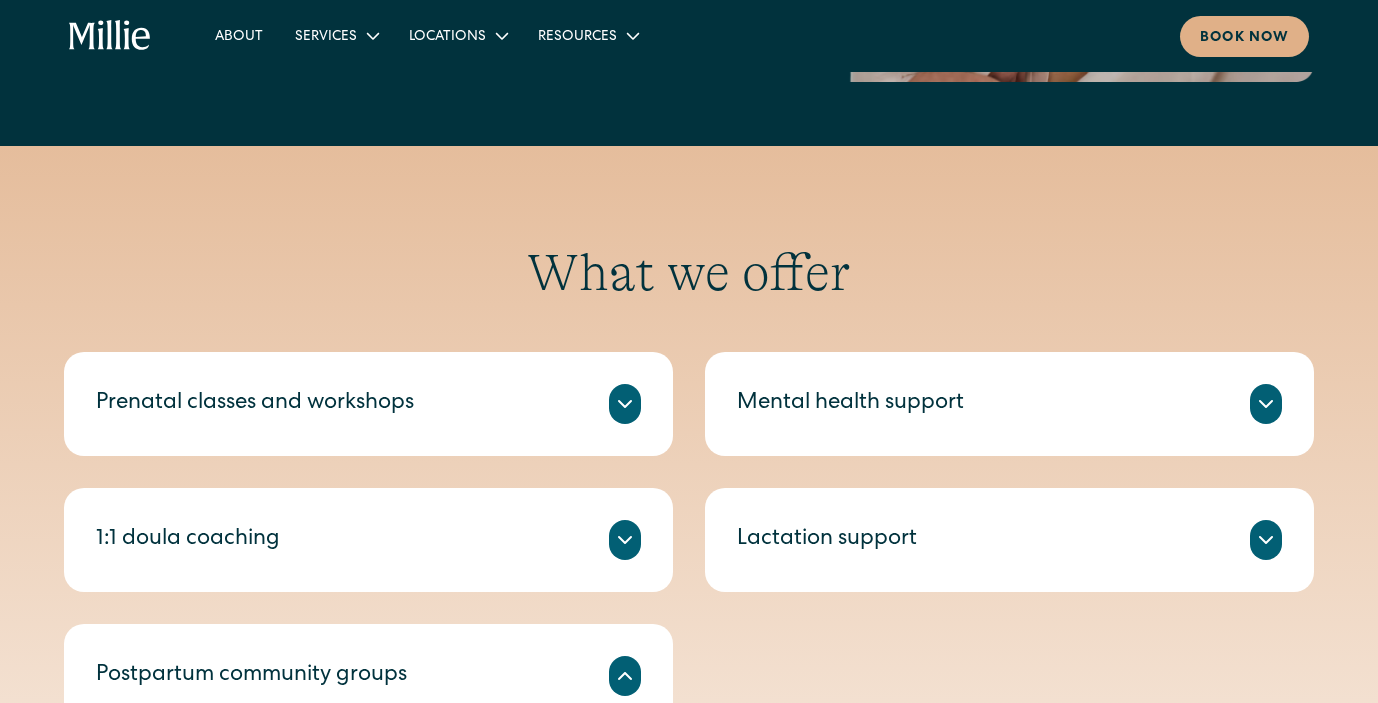 scroll, scrollTop: 551, scrollLeft: 0, axis: vertical 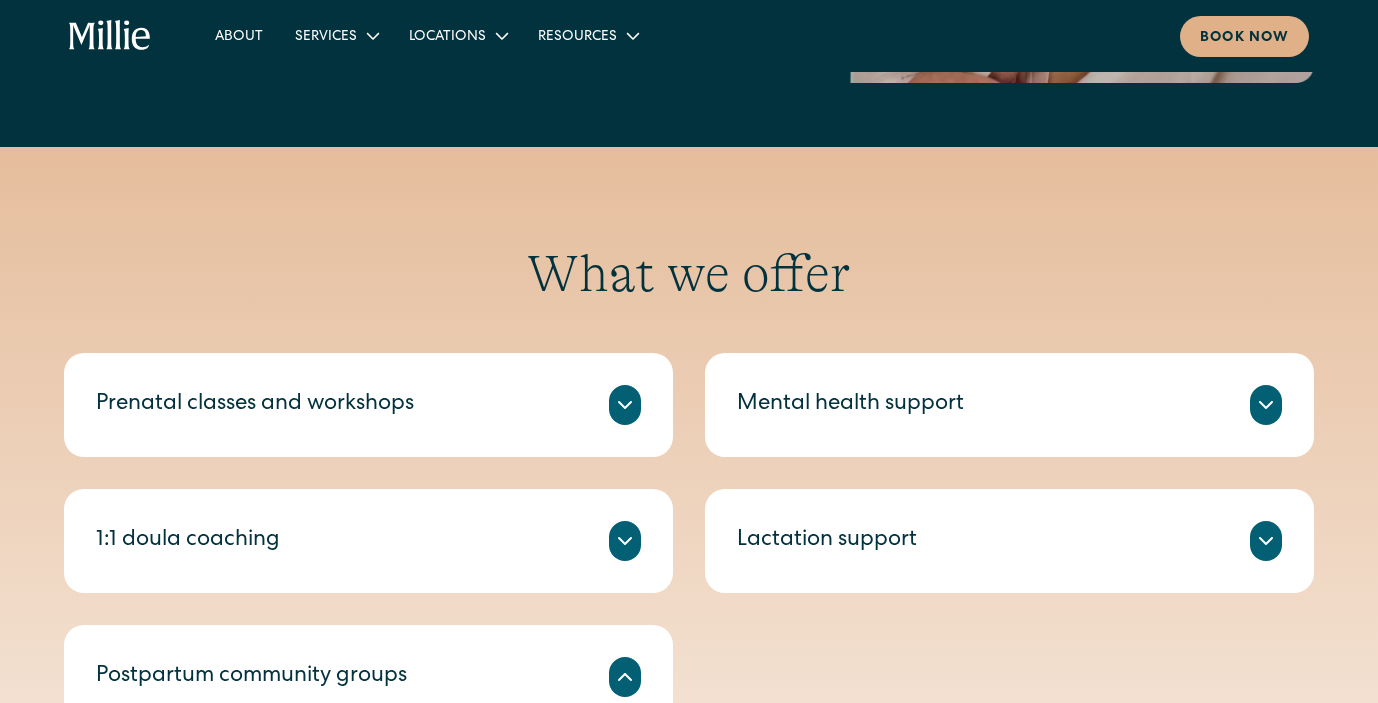 click on "Prenatal classes and workshops [PERSON_NAME]’s prenatal classes and workshops help you feel prepared for birth and life with a baby. From childbirth preparation to infant CPR, our expert-led sessions provide practical knowledge and hands-on learning. Taught by experienced educators, doulas, and healthcare professionals, these classes are designed to complement your care and build confidence." at bounding box center (368, 405) 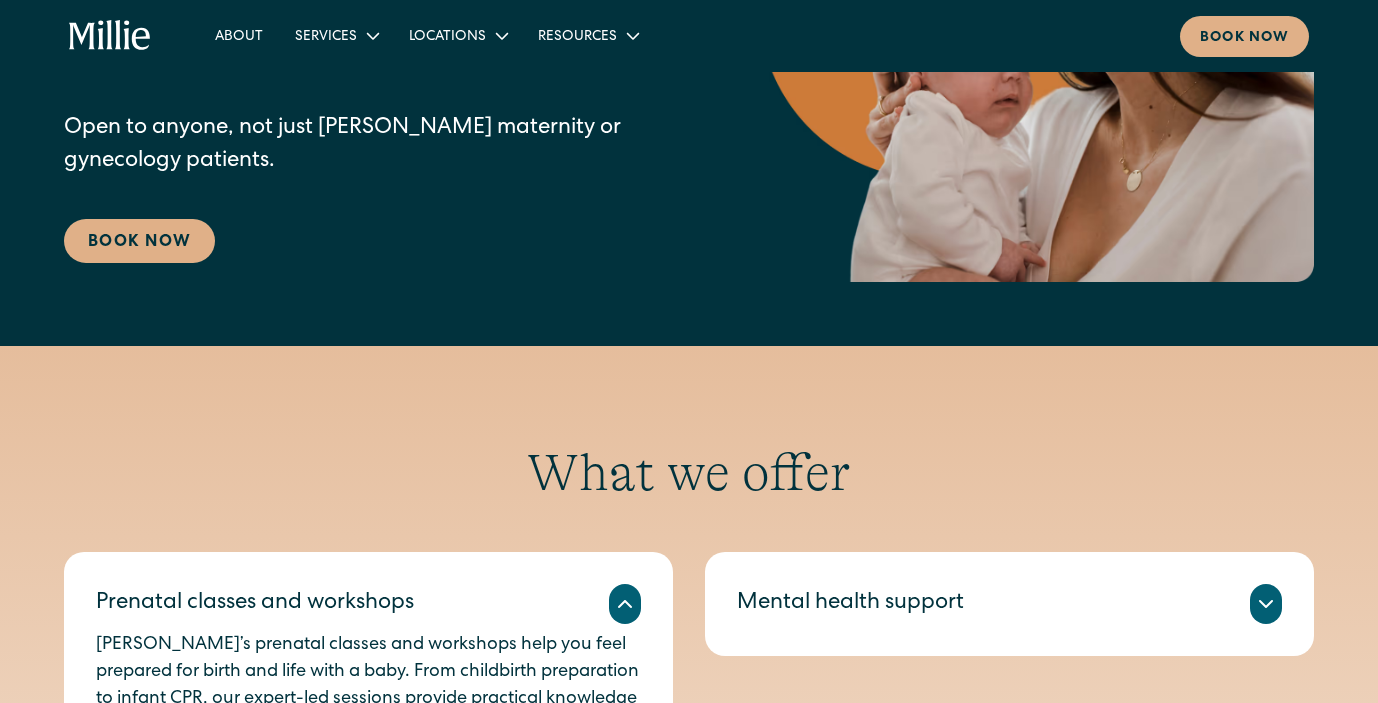 scroll, scrollTop: 0, scrollLeft: 0, axis: both 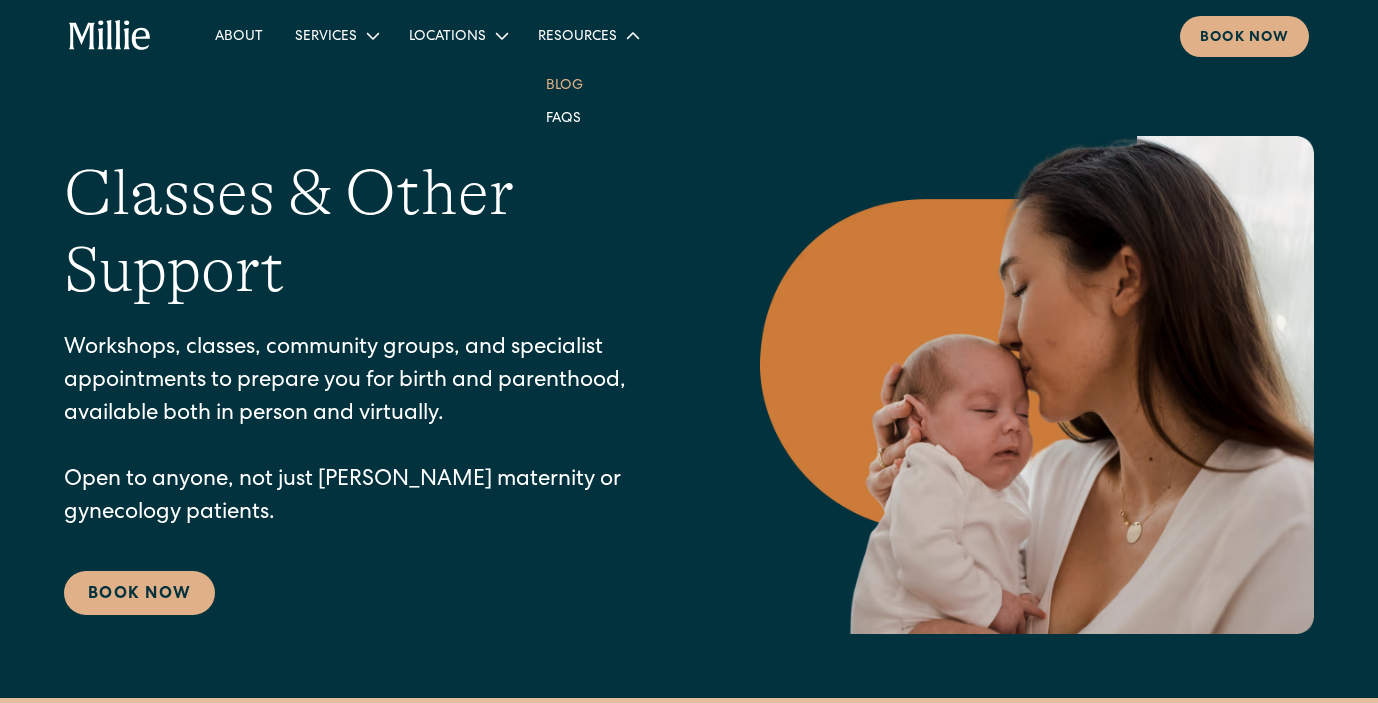 click on "Blog" at bounding box center [564, 84] 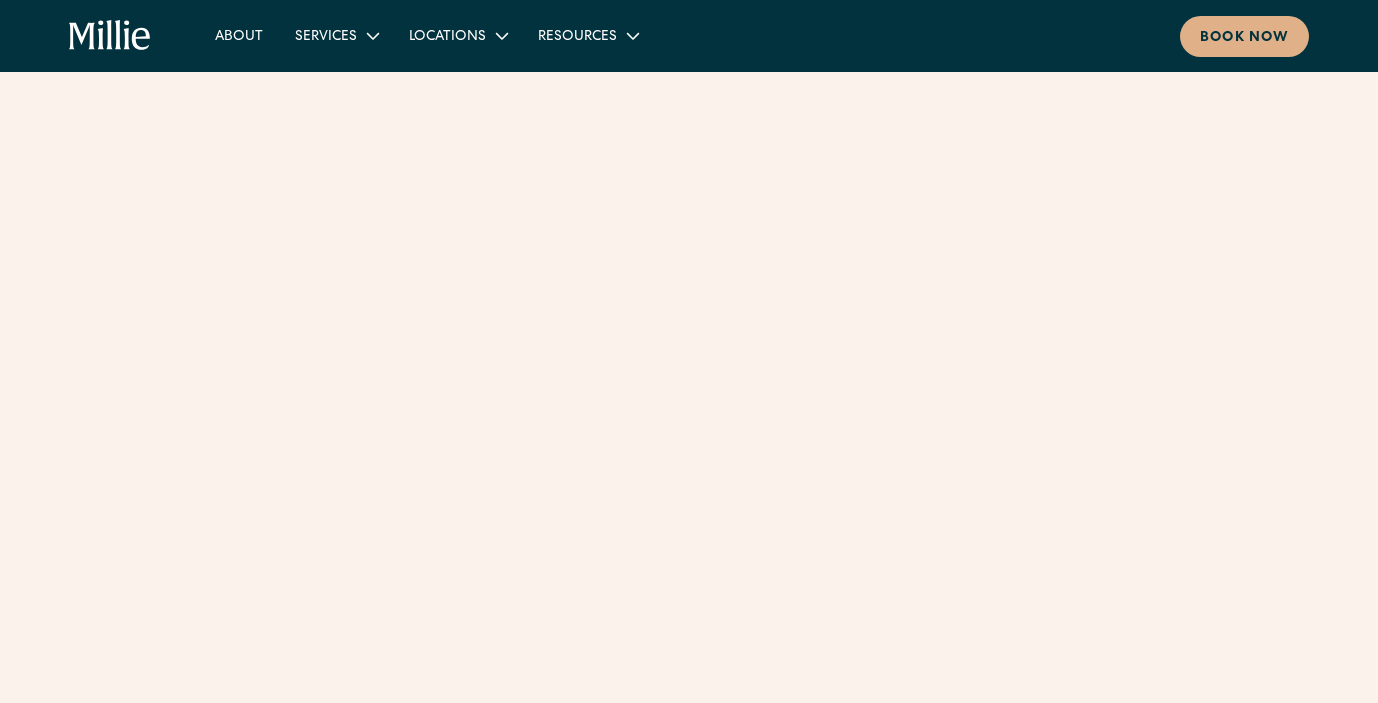 scroll, scrollTop: 0, scrollLeft: 0, axis: both 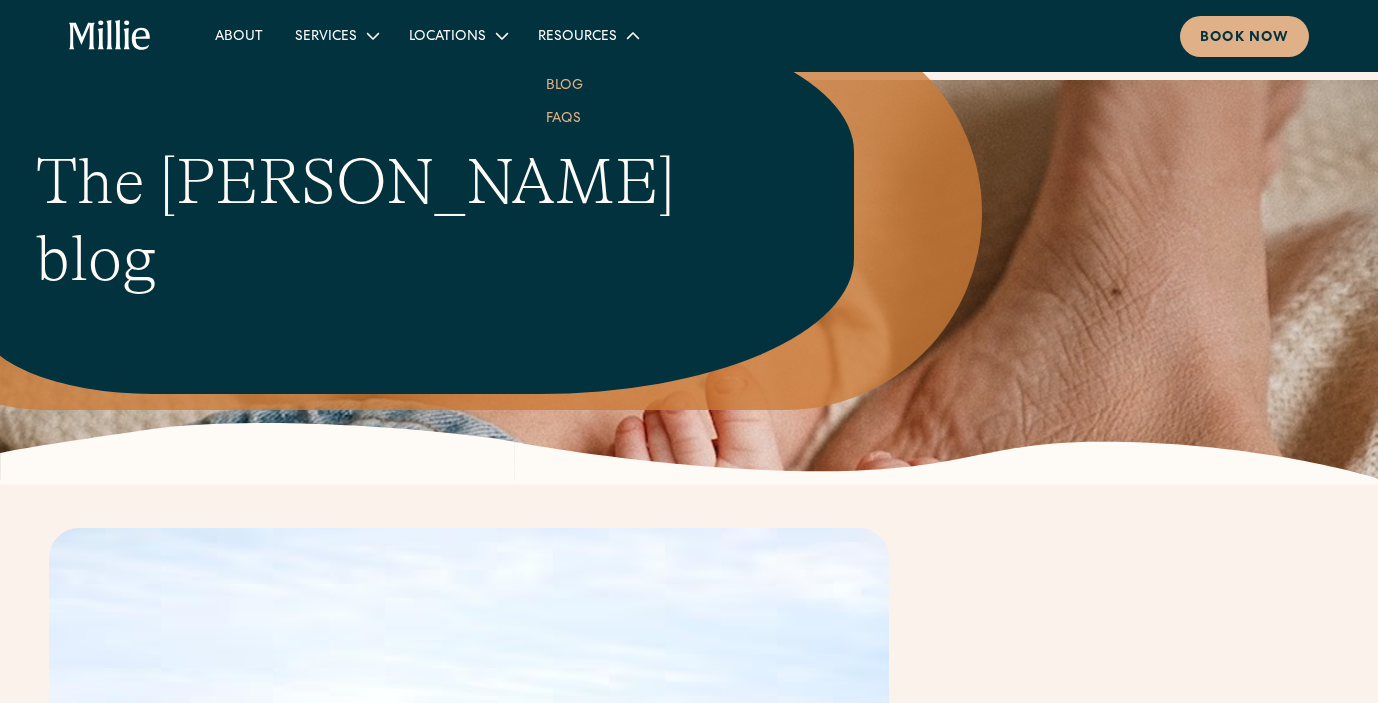 click on "FAQs" at bounding box center (563, 117) 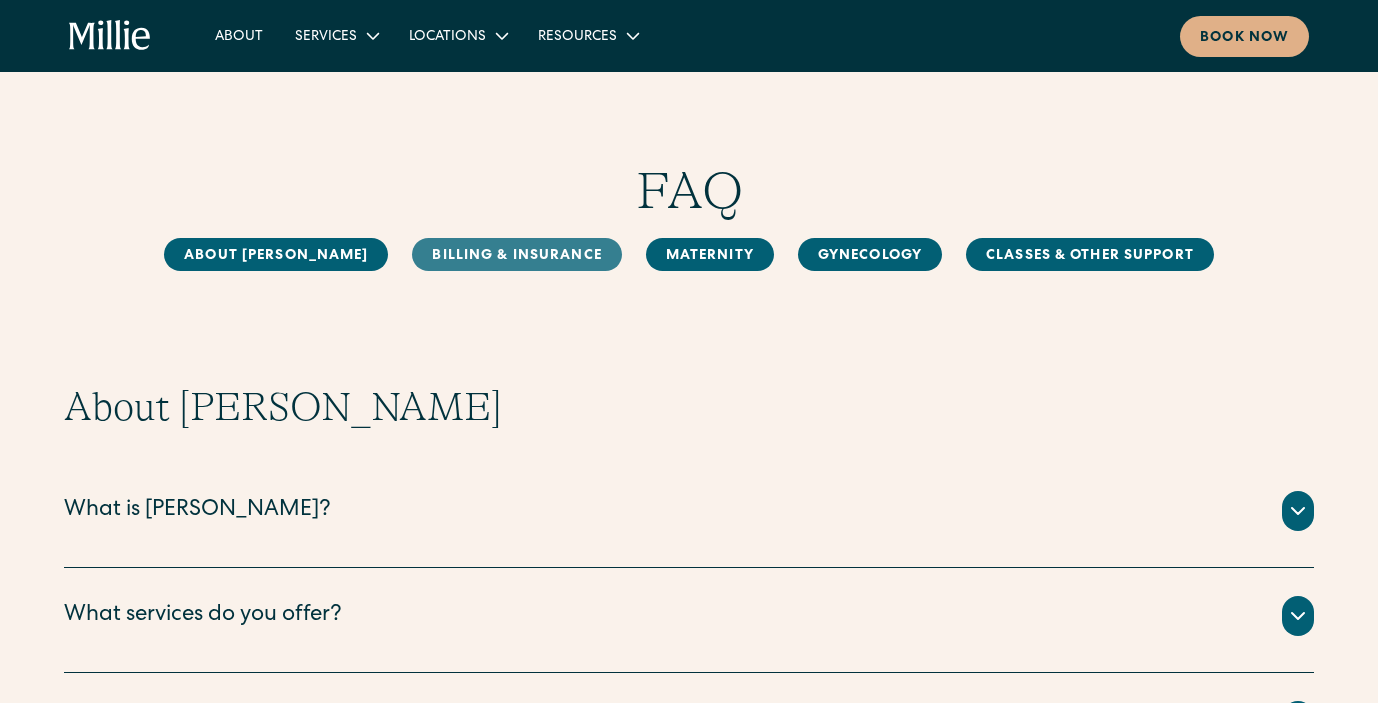 scroll, scrollTop: 0, scrollLeft: 0, axis: both 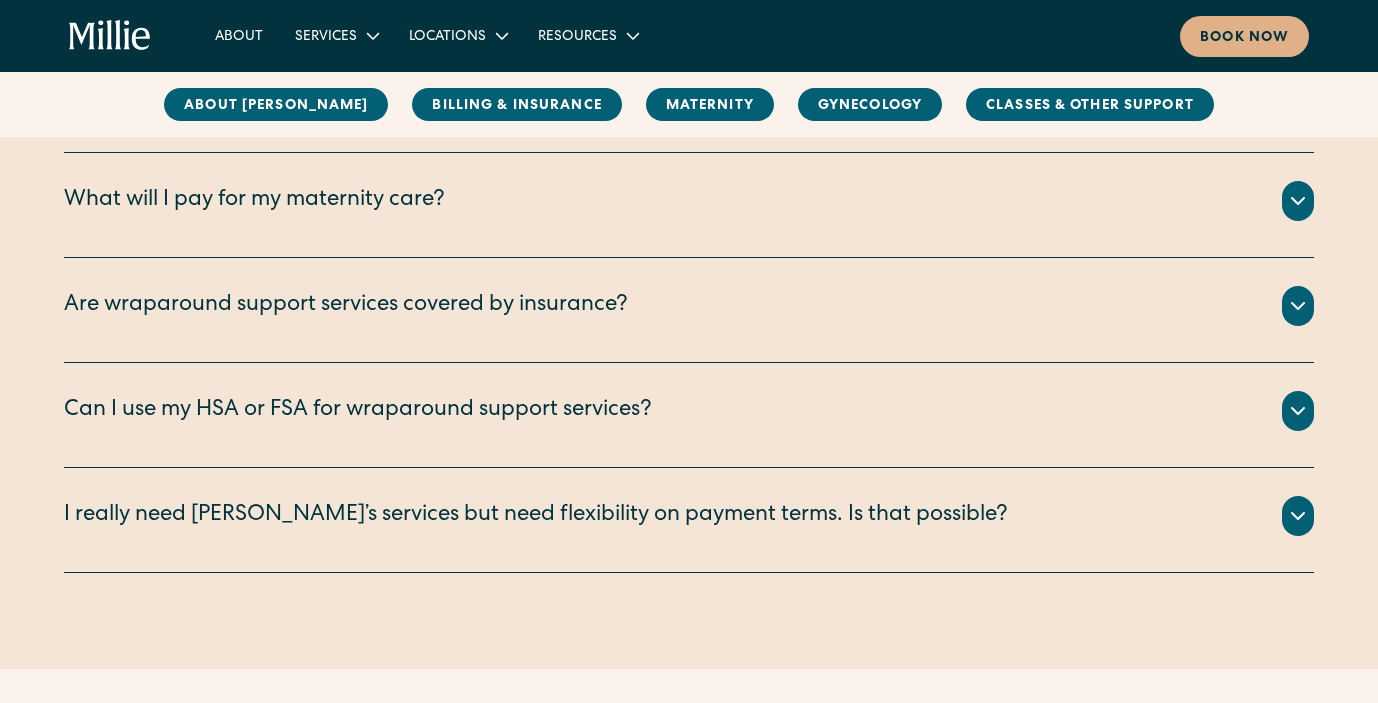click on "Are wraparound support services covered by insurance?" at bounding box center (346, 306) 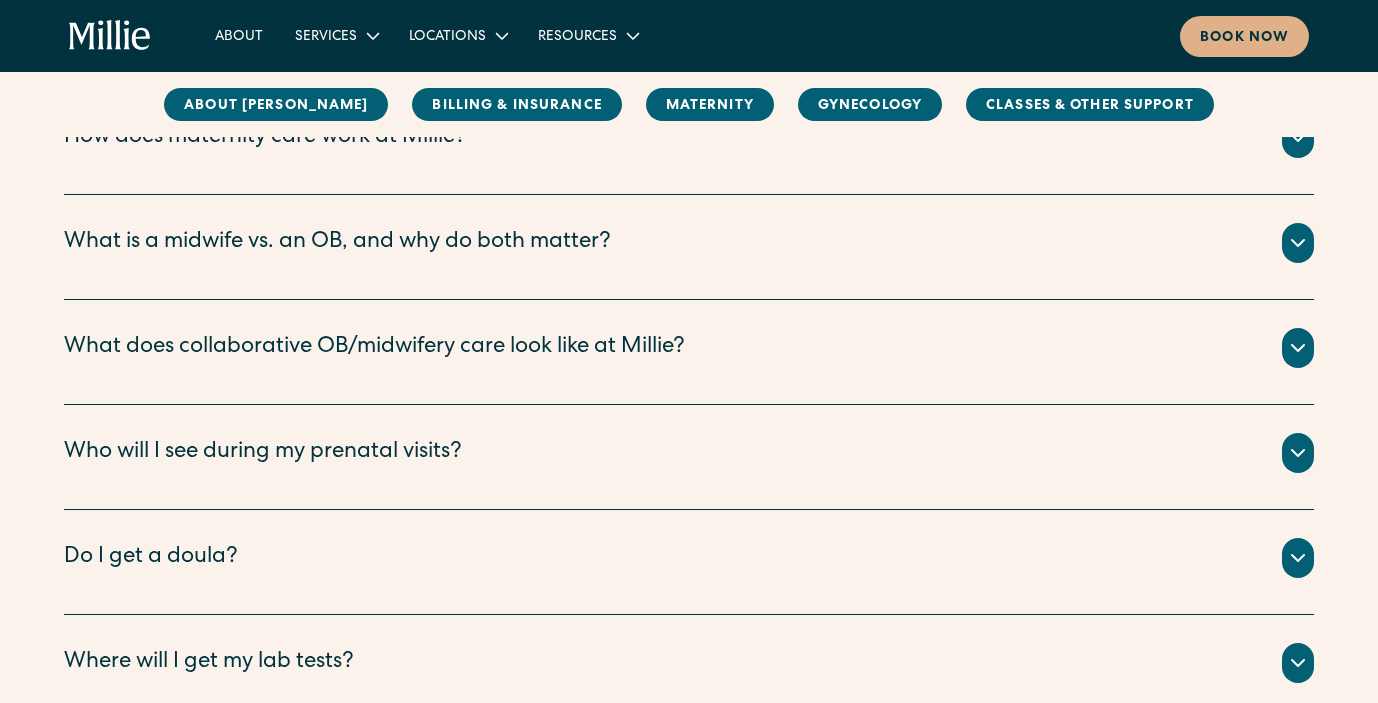 scroll, scrollTop: 2043, scrollLeft: 0, axis: vertical 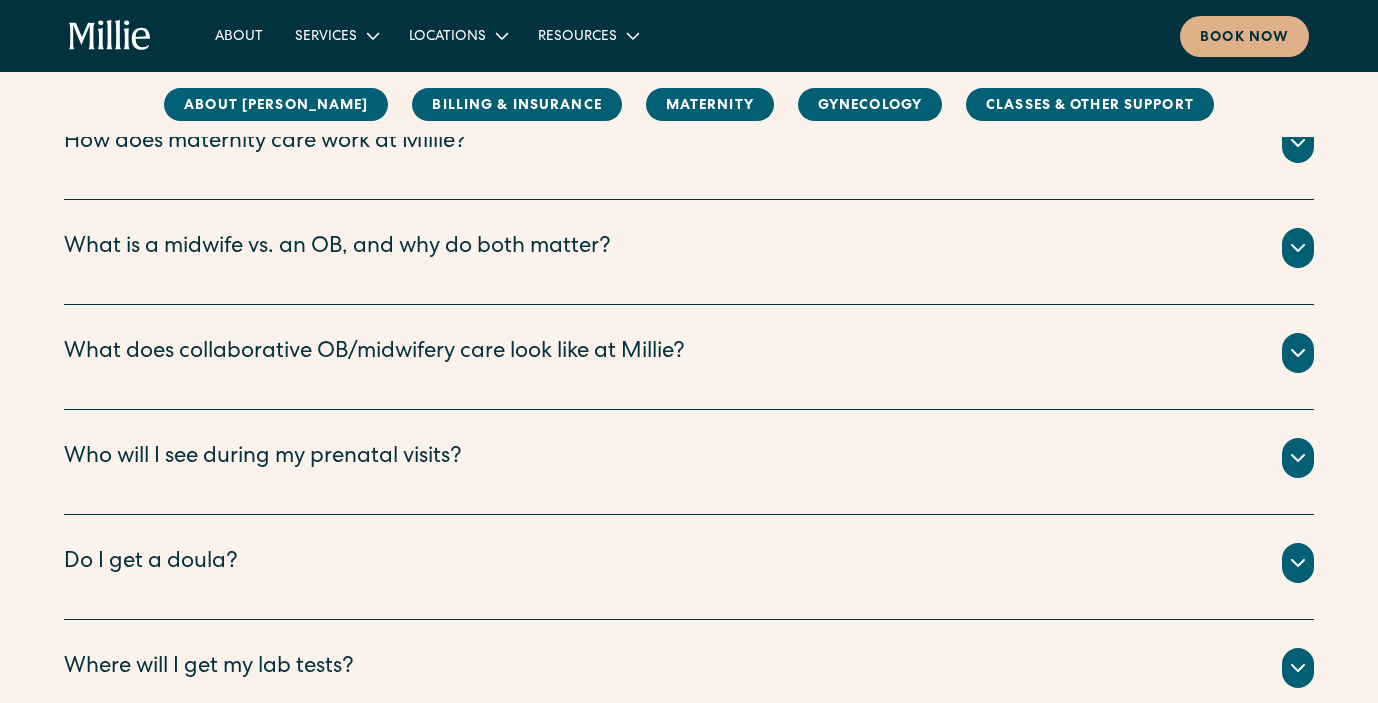 click on "What does collaborative OB/midwifery care look like at Millie?" at bounding box center [374, 353] 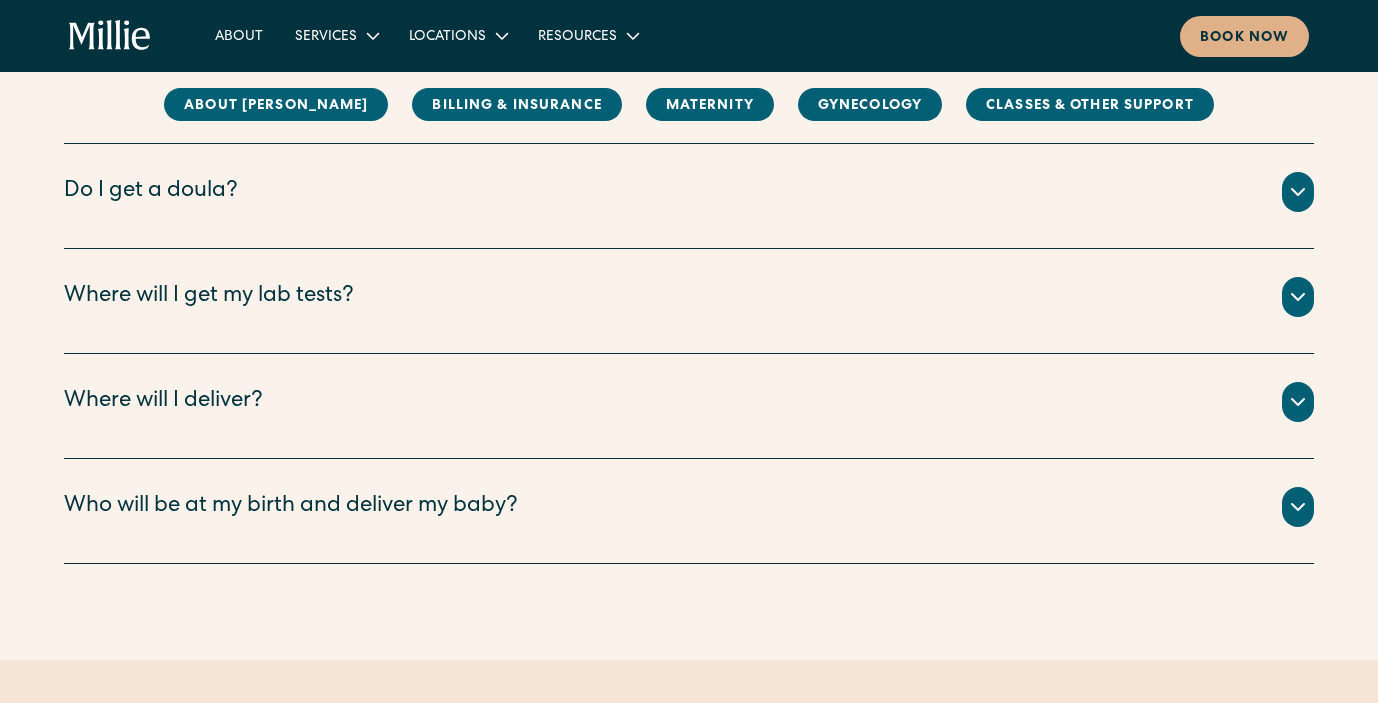 scroll, scrollTop: 2793, scrollLeft: 0, axis: vertical 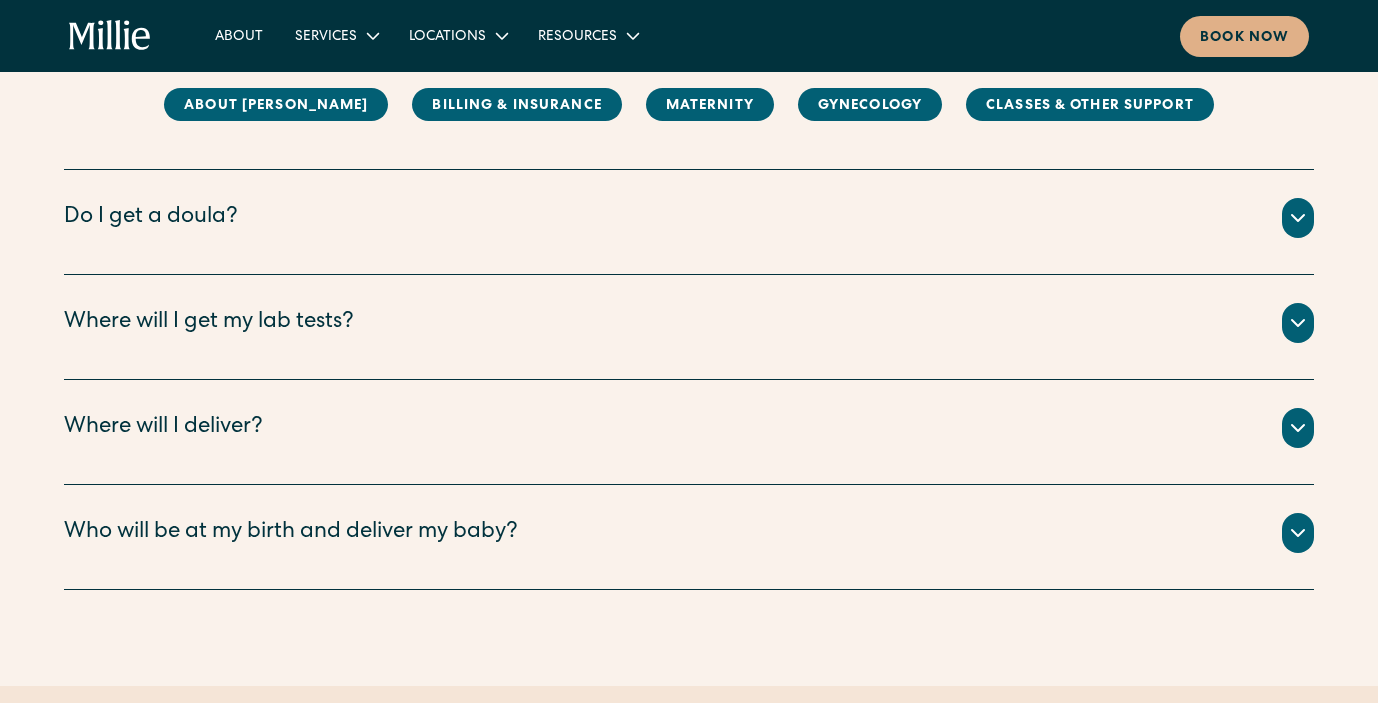 click on "Do I get a doula?" at bounding box center [689, 218] 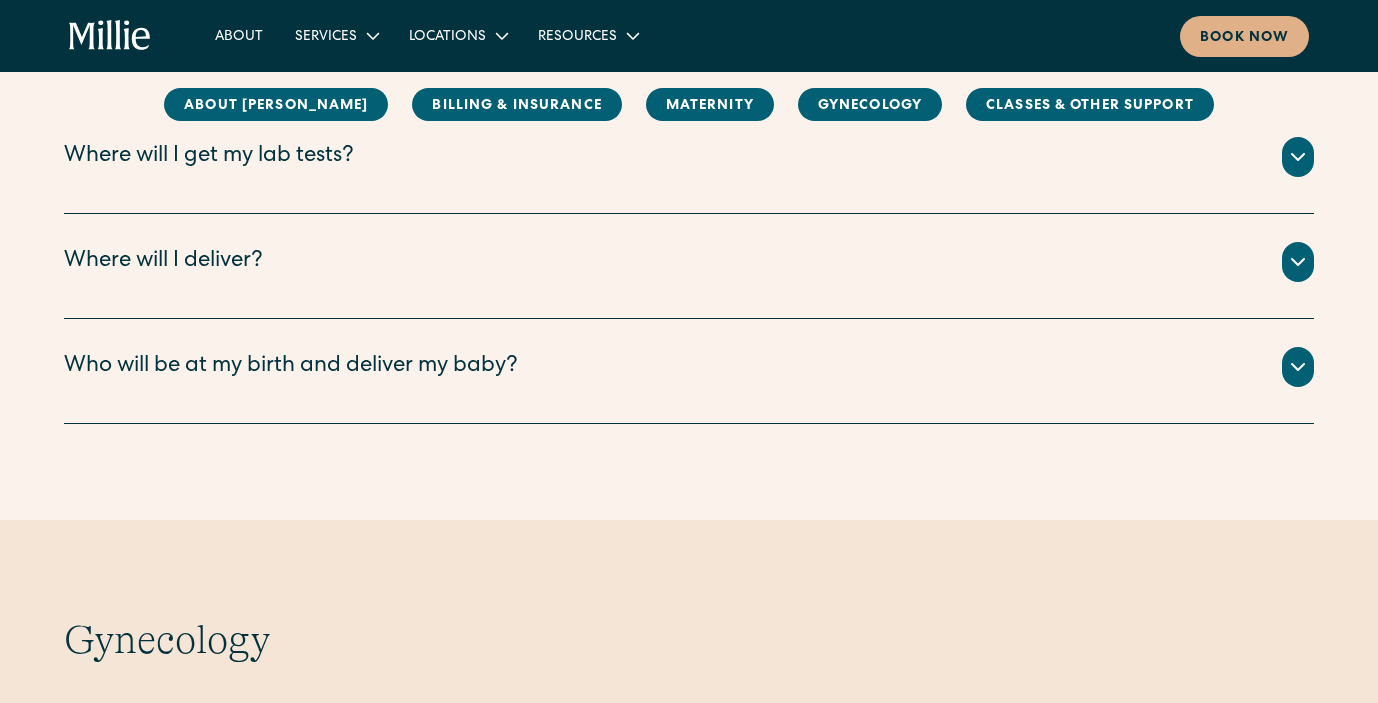 scroll, scrollTop: 3152, scrollLeft: 0, axis: vertical 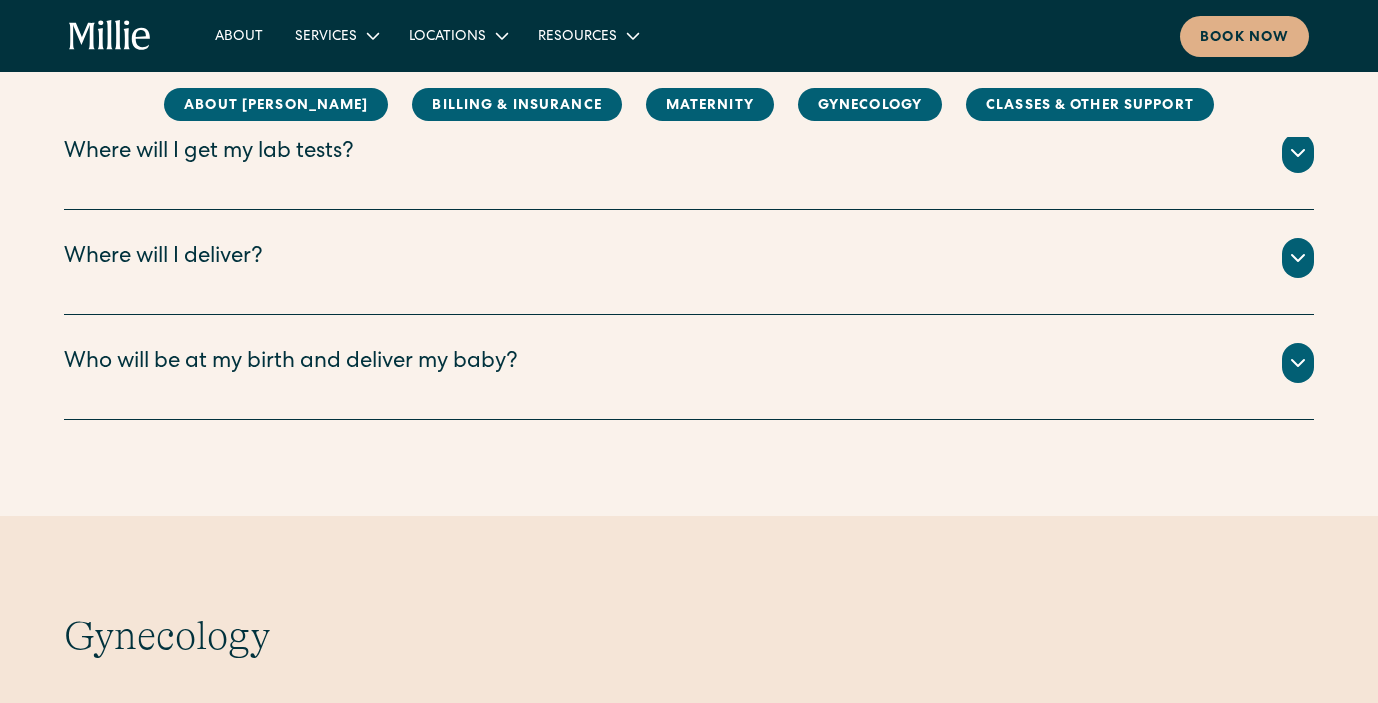 click on "Who will be at my birth and deliver my baby?" at bounding box center (291, 363) 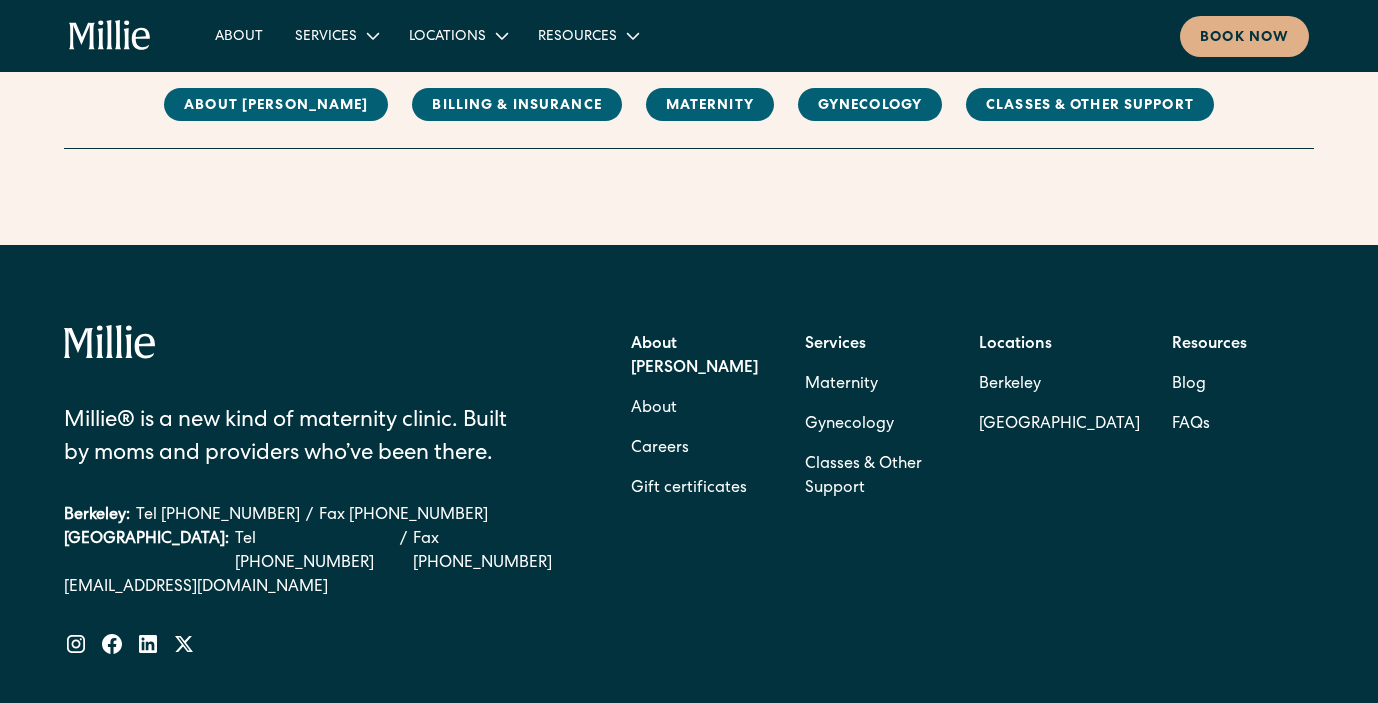 scroll, scrollTop: 4685, scrollLeft: 0, axis: vertical 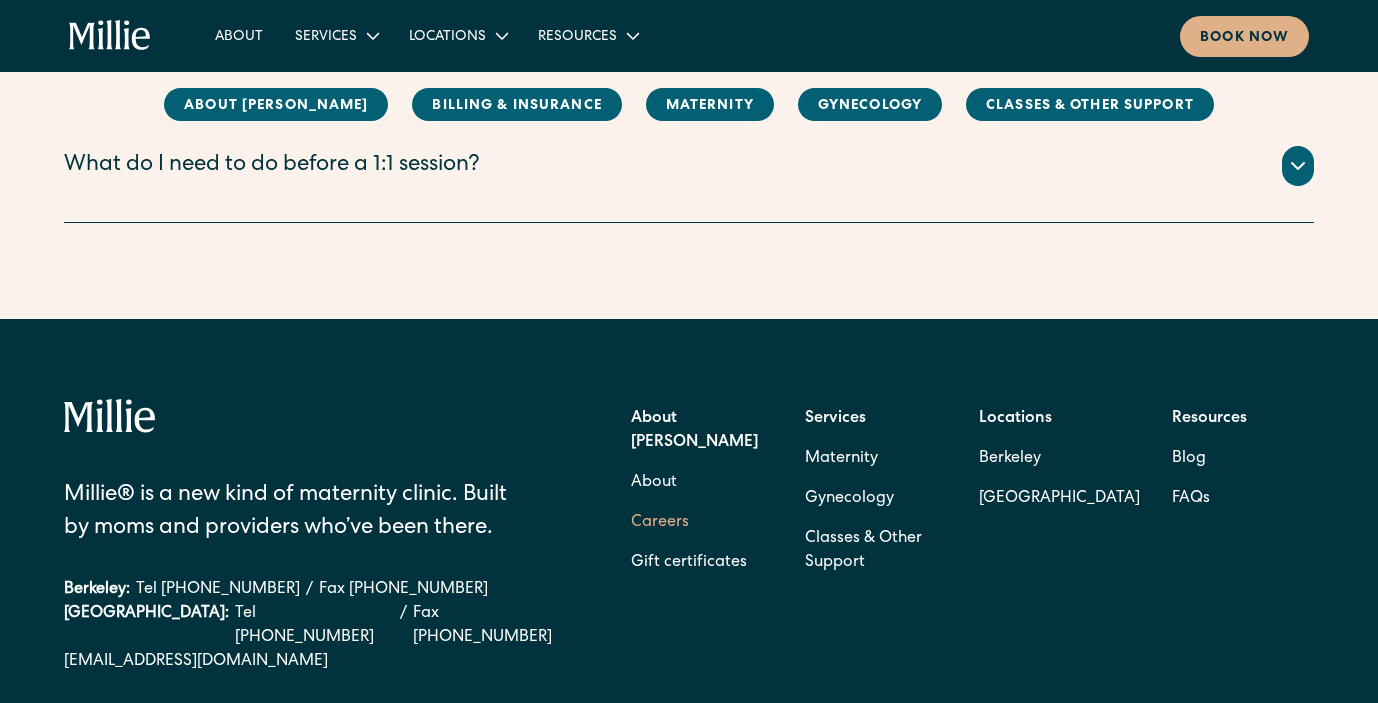click on "Careers" at bounding box center (660, 523) 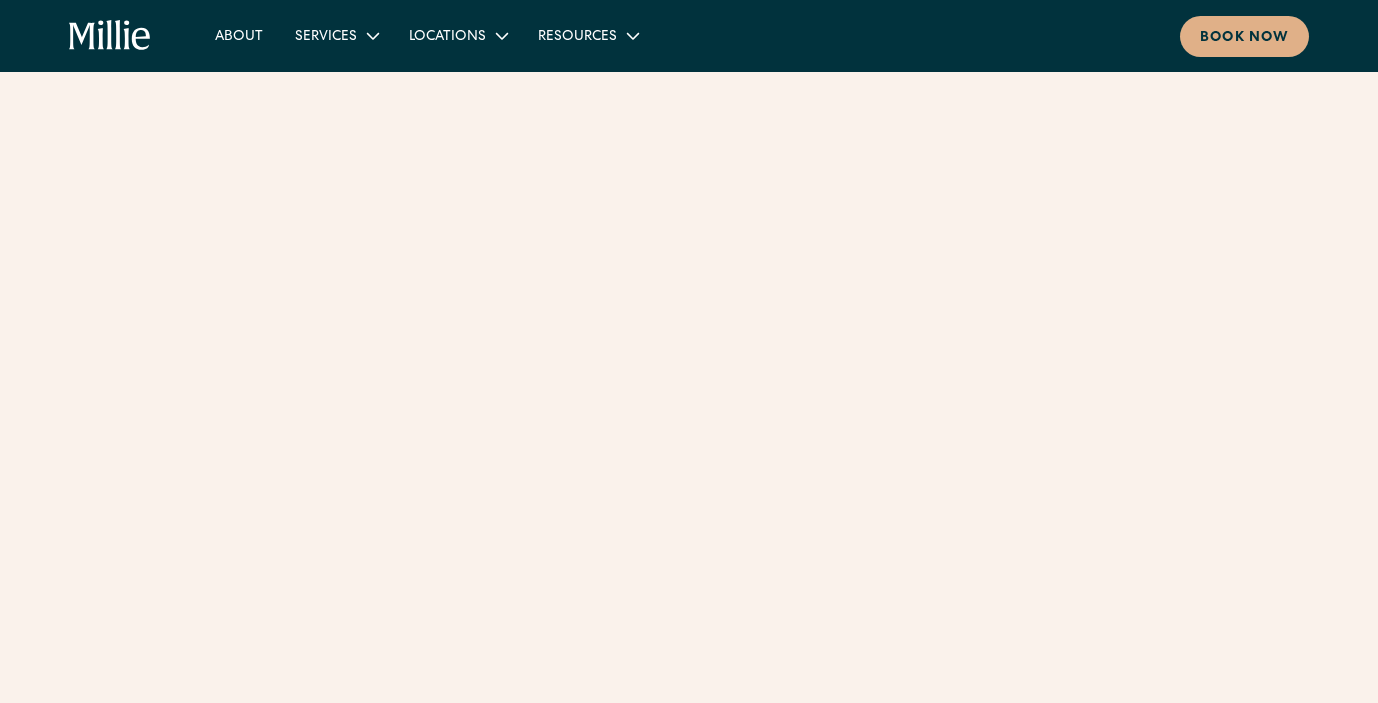 scroll, scrollTop: 0, scrollLeft: 0, axis: both 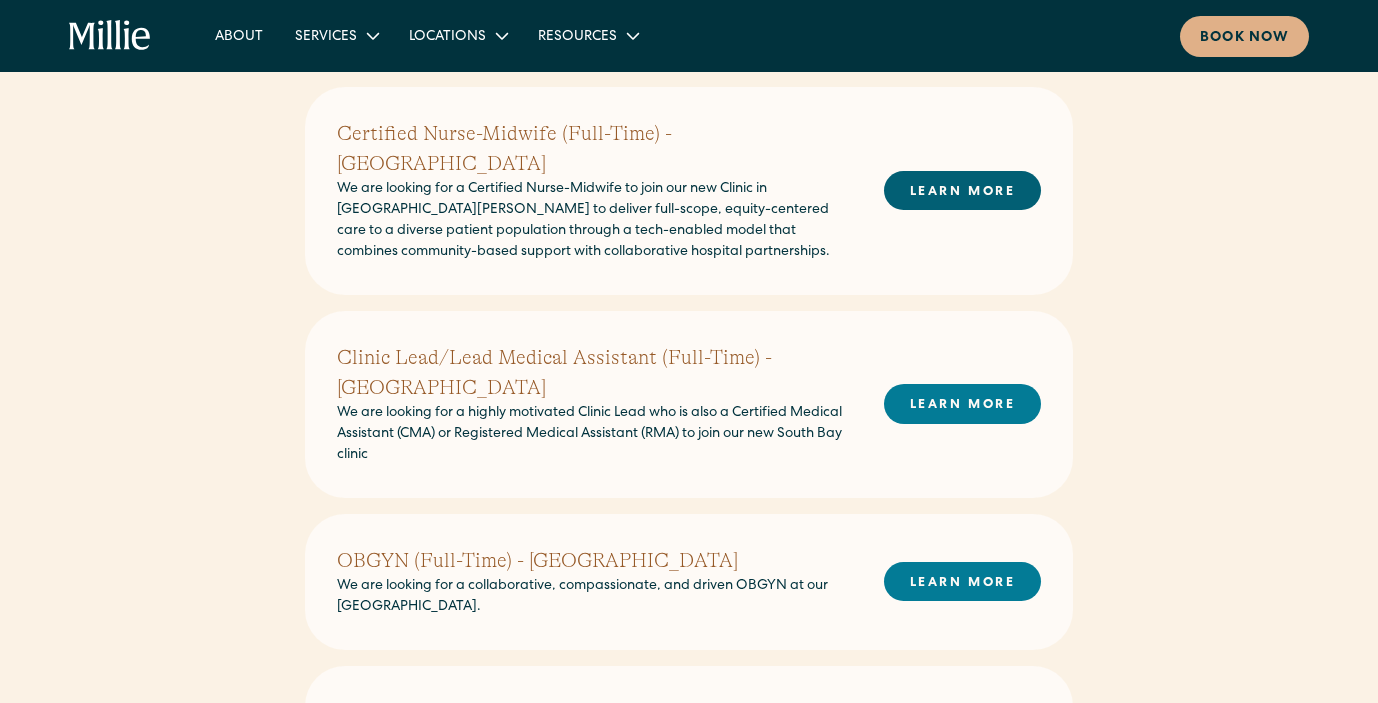click on "LEARN MORE" at bounding box center (962, 190) 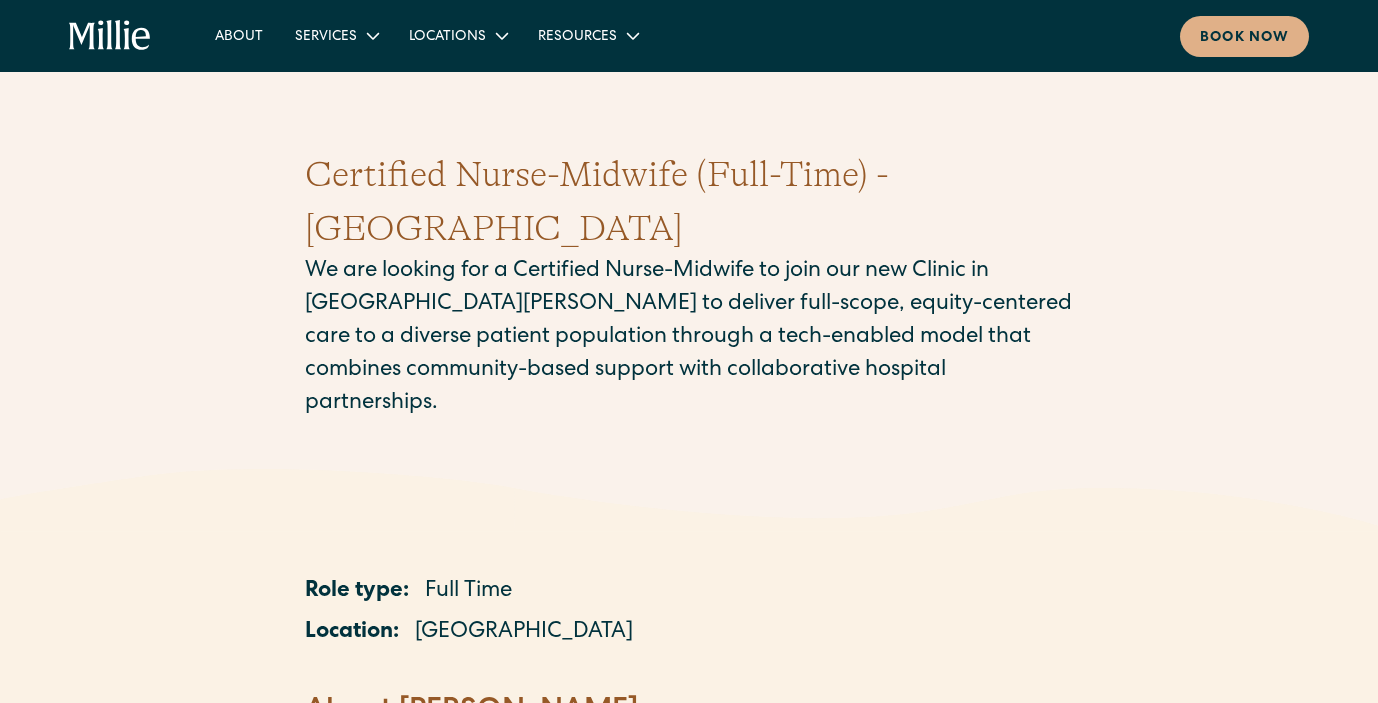 scroll, scrollTop: 0, scrollLeft: 0, axis: both 